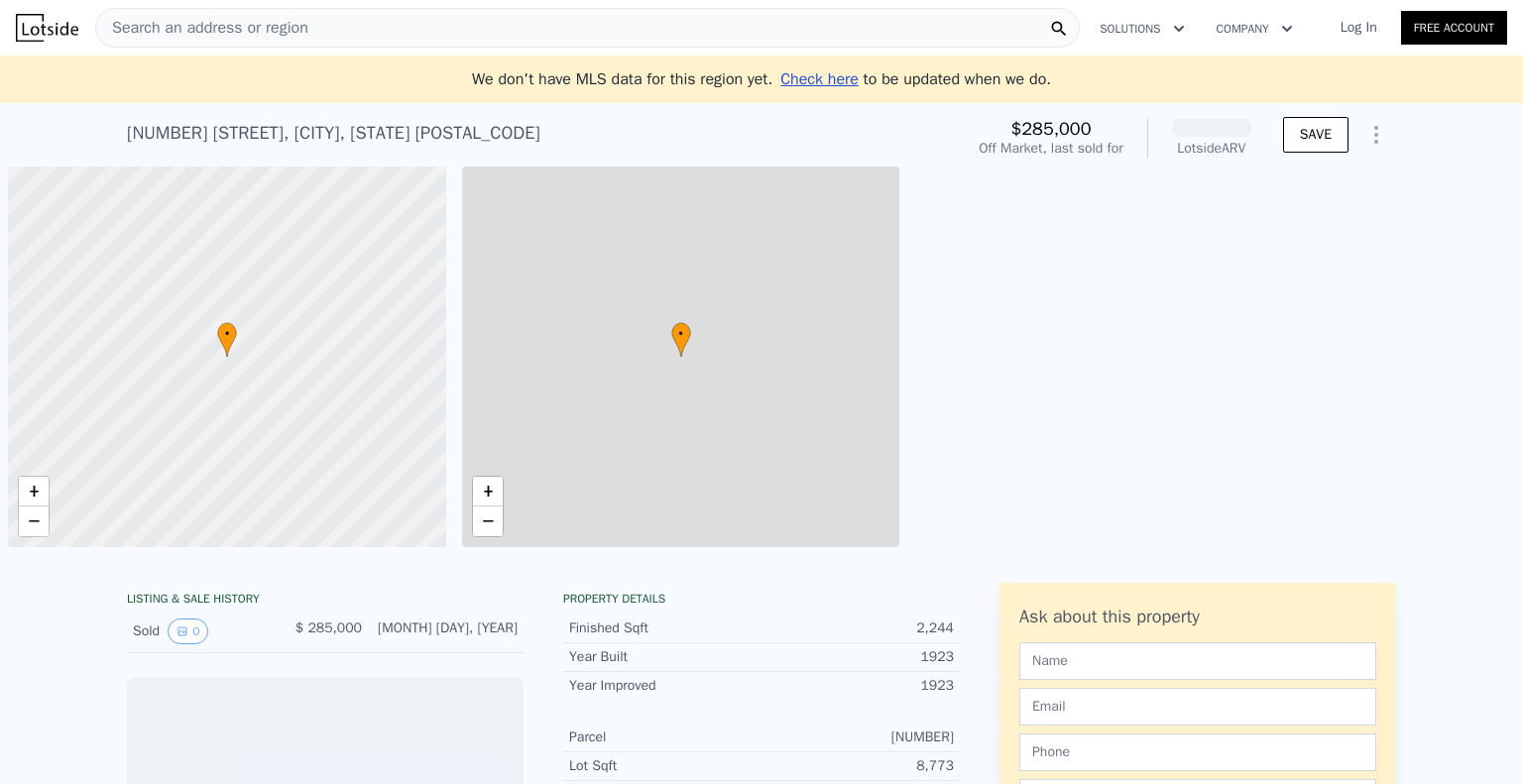 scroll, scrollTop: 0, scrollLeft: 0, axis: both 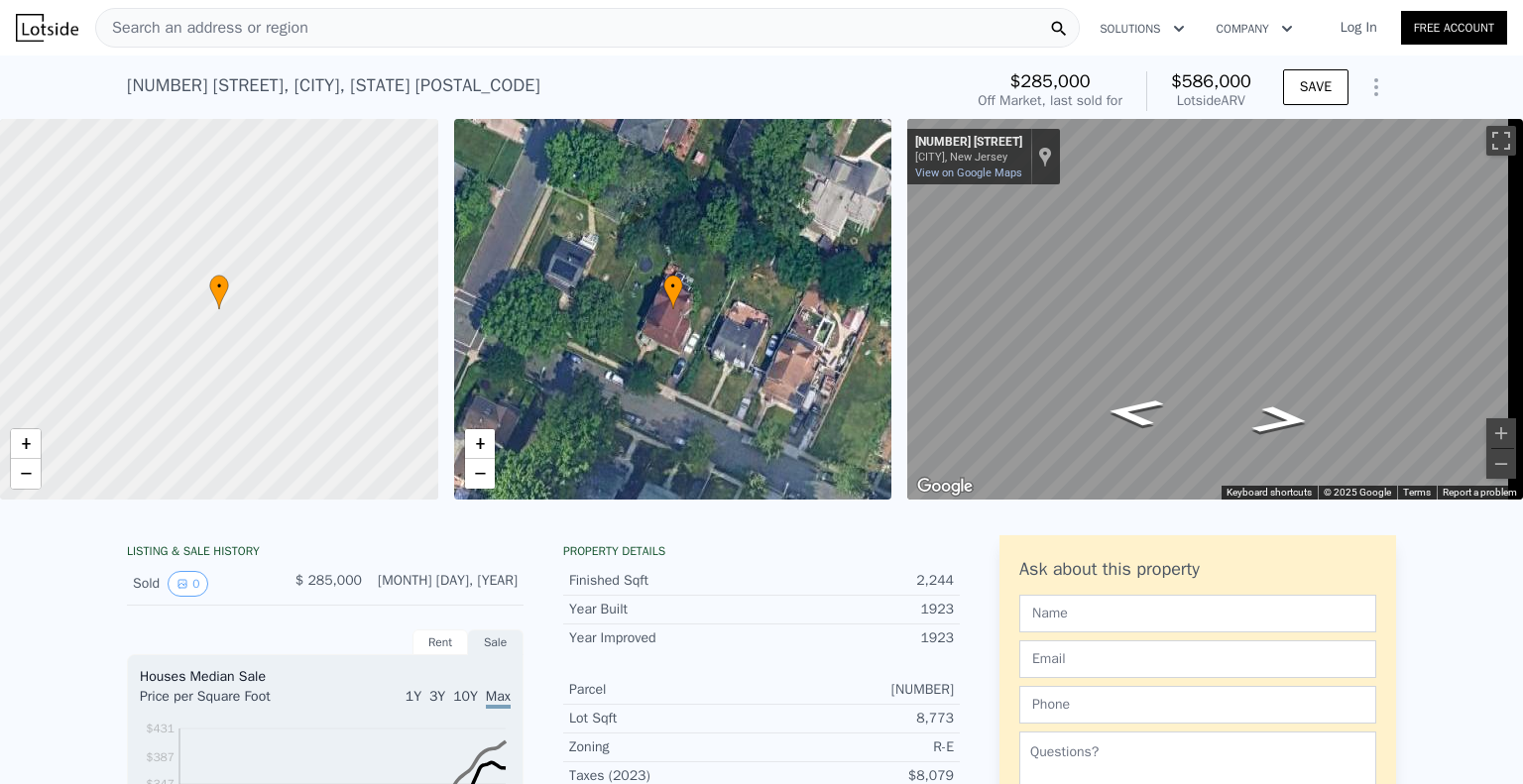 click at bounding box center (219, 309) 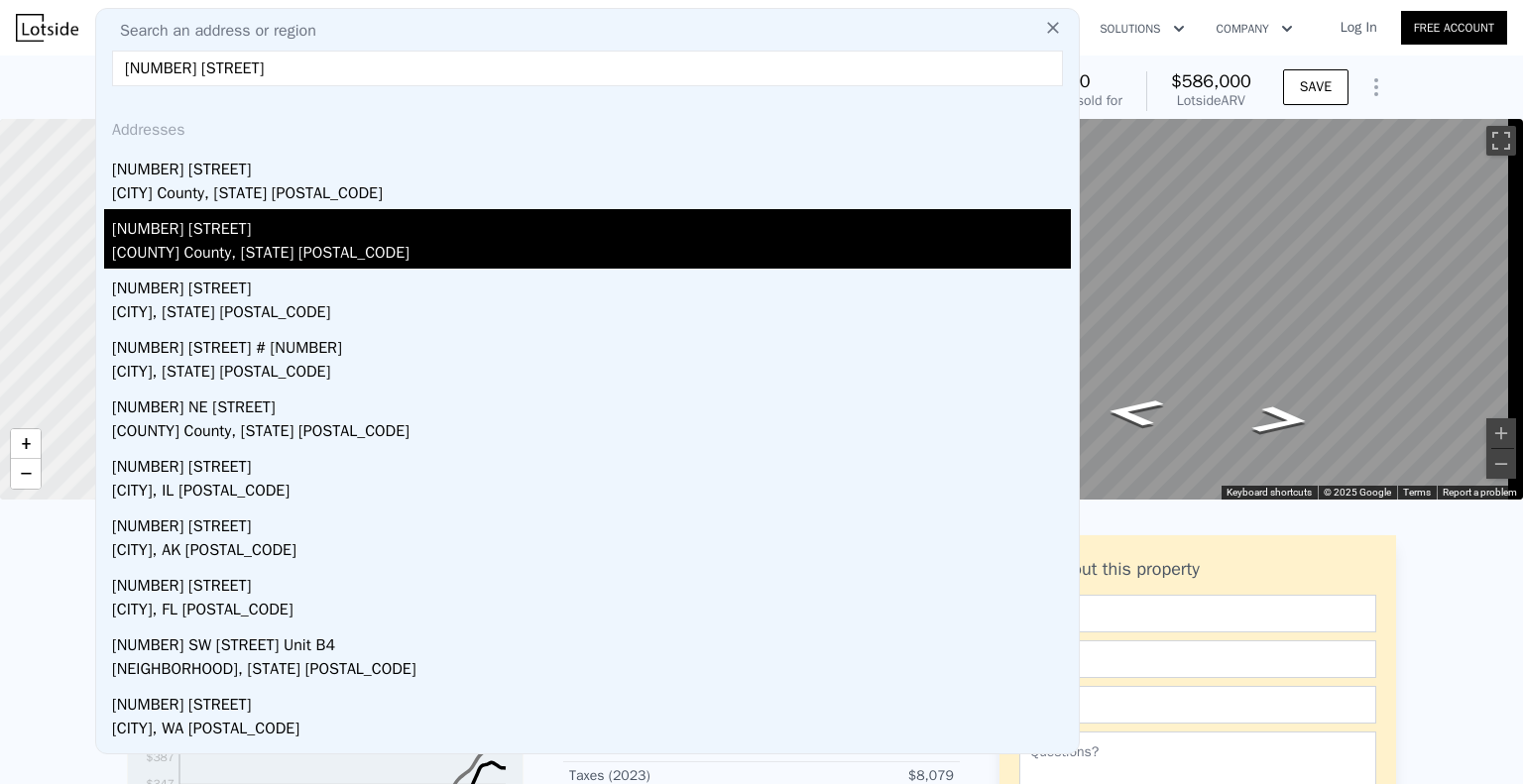 type on "[NUMBER] [STREET]" 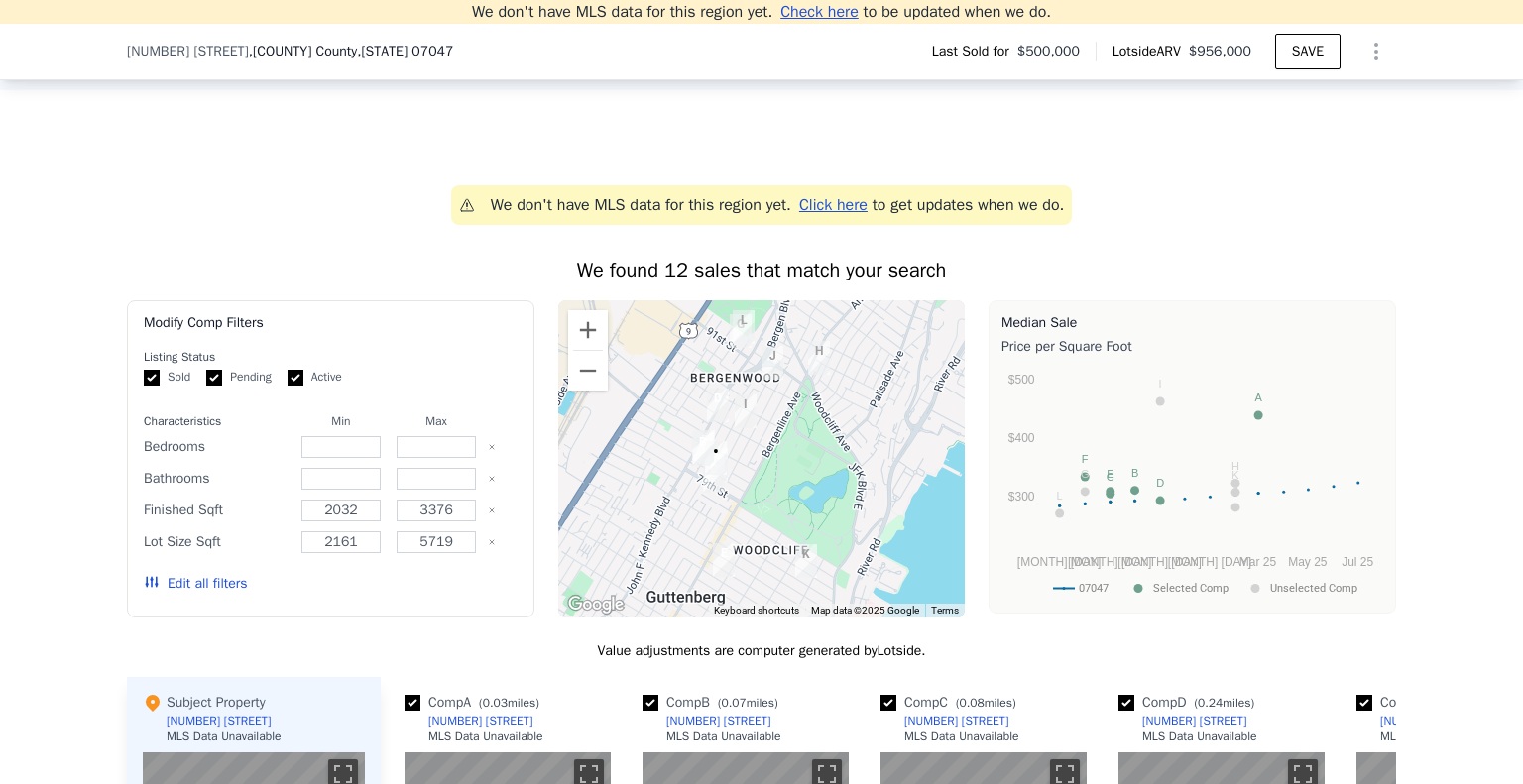 scroll, scrollTop: 1364, scrollLeft: 0, axis: vertical 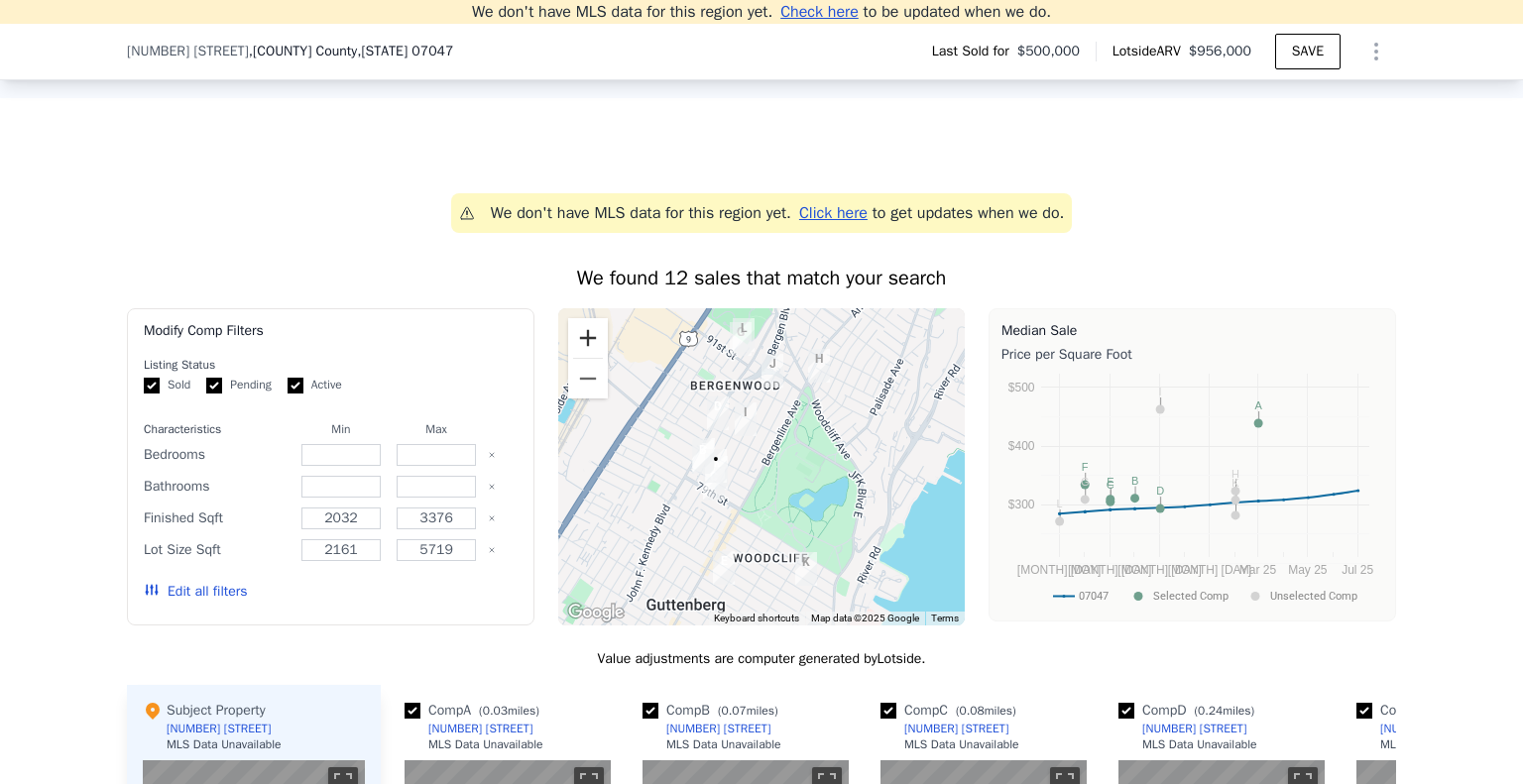 click at bounding box center (588, 338) 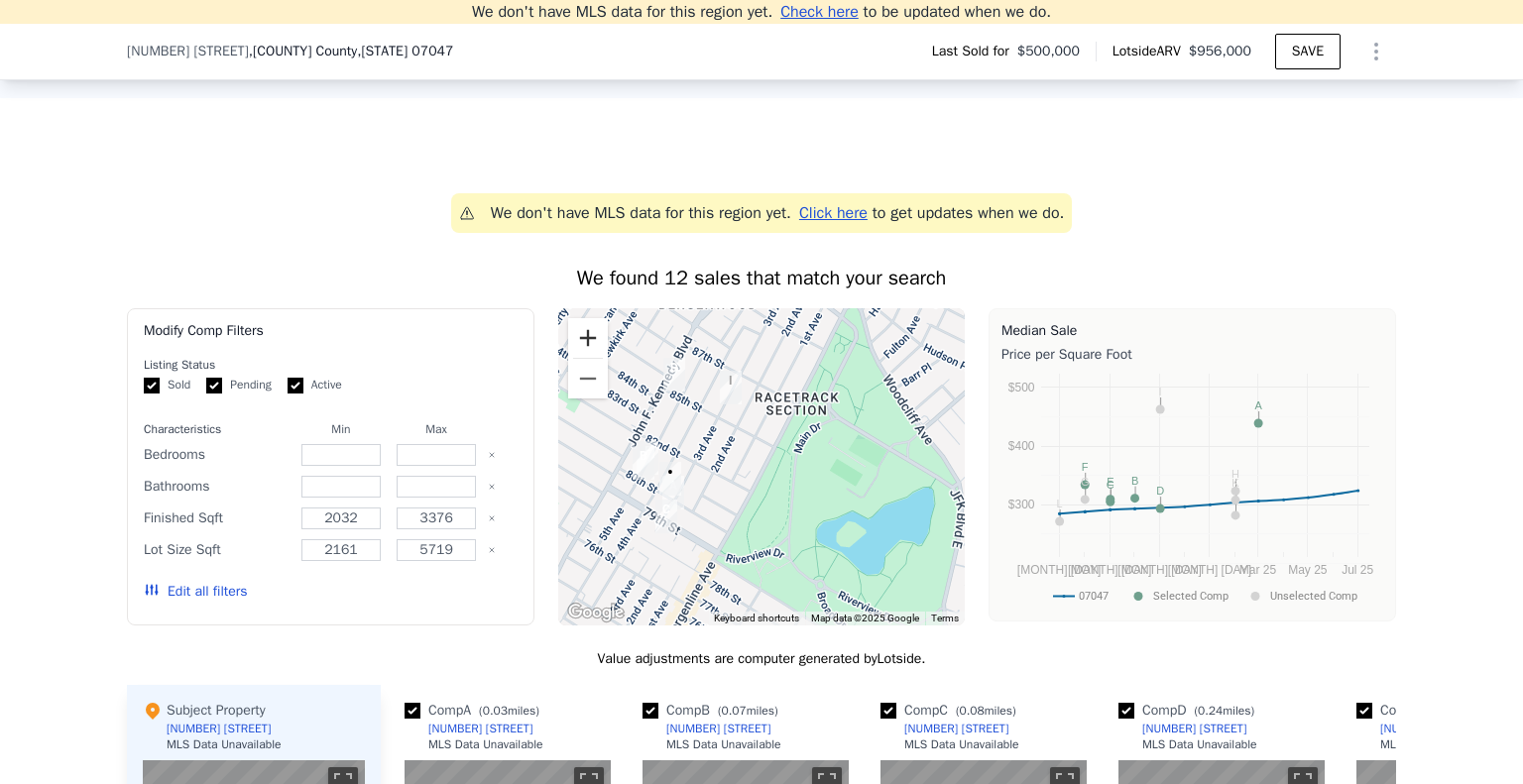 click at bounding box center [588, 338] 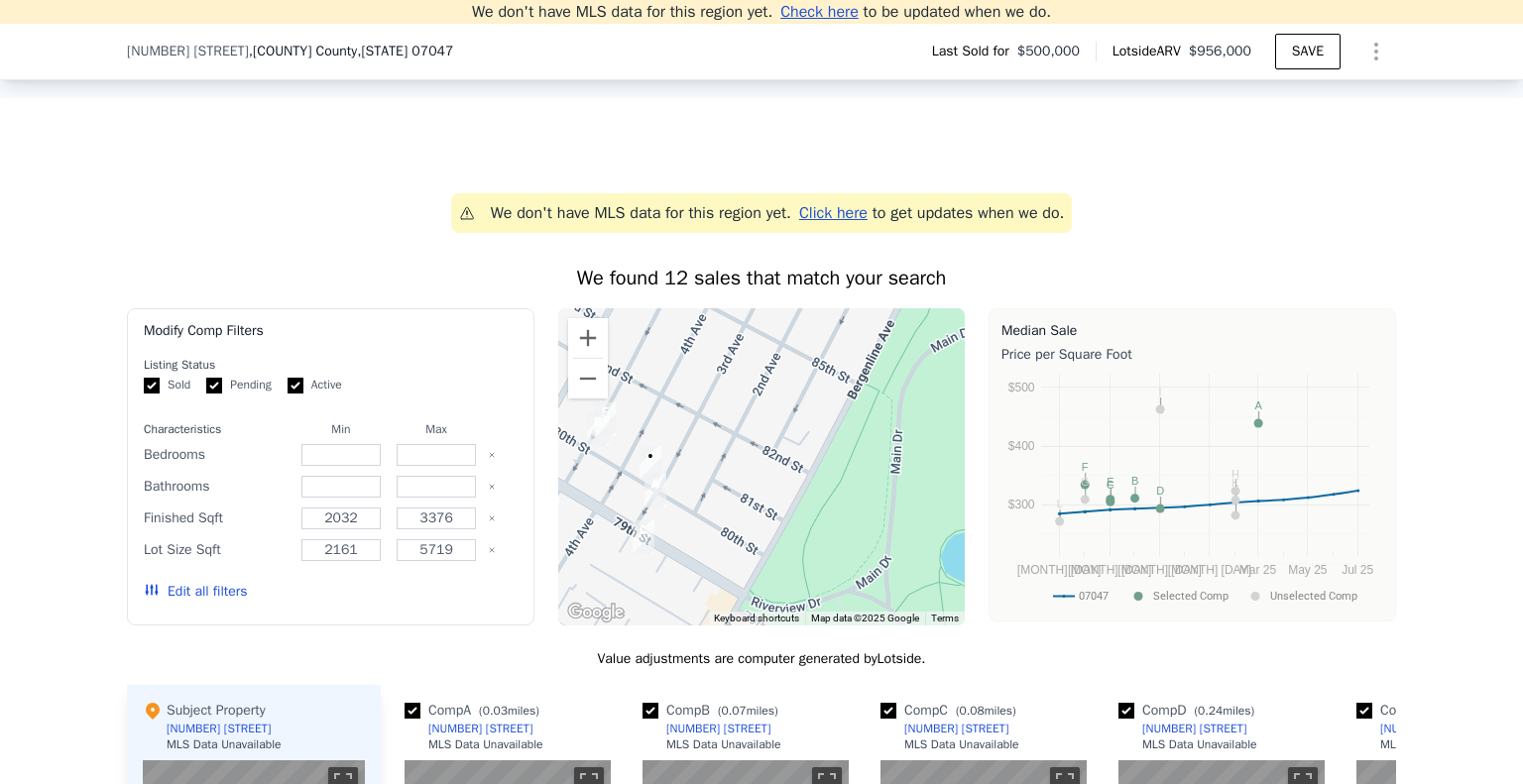 drag, startPoint x: 658, startPoint y: 475, endPoint x: 696, endPoint y: 460, distance: 40.853396 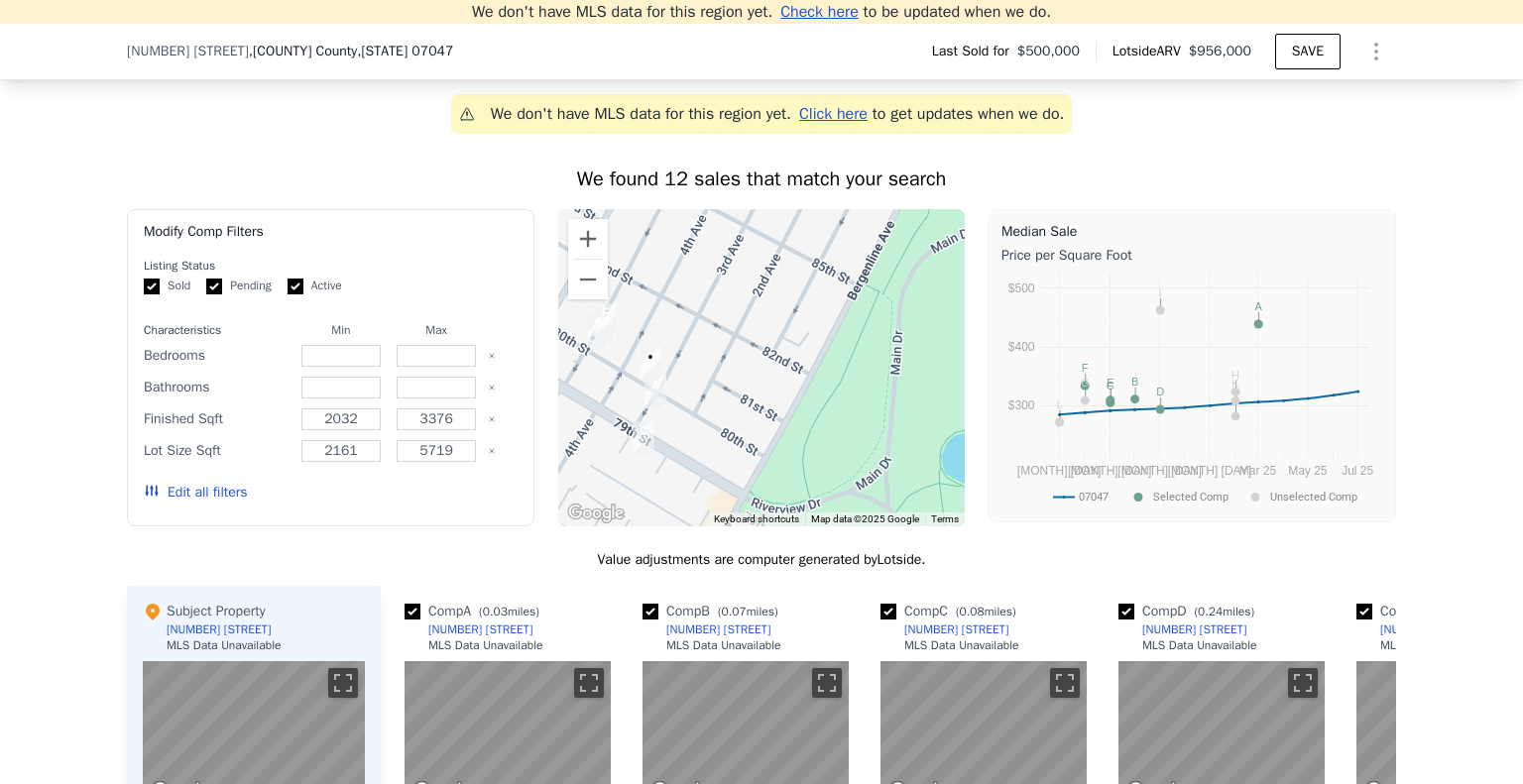 scroll, scrollTop: 1364, scrollLeft: 0, axis: vertical 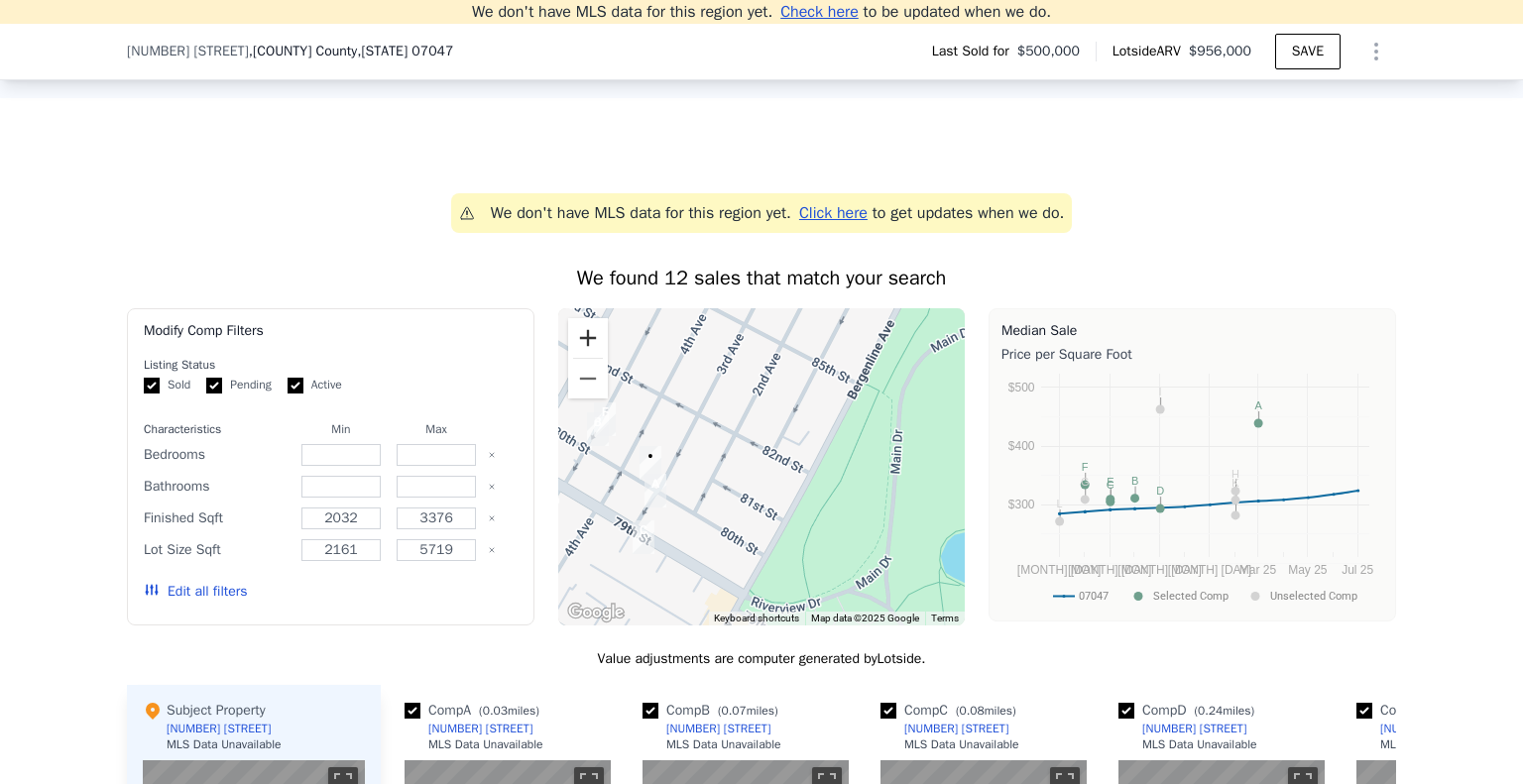 click at bounding box center [588, 338] 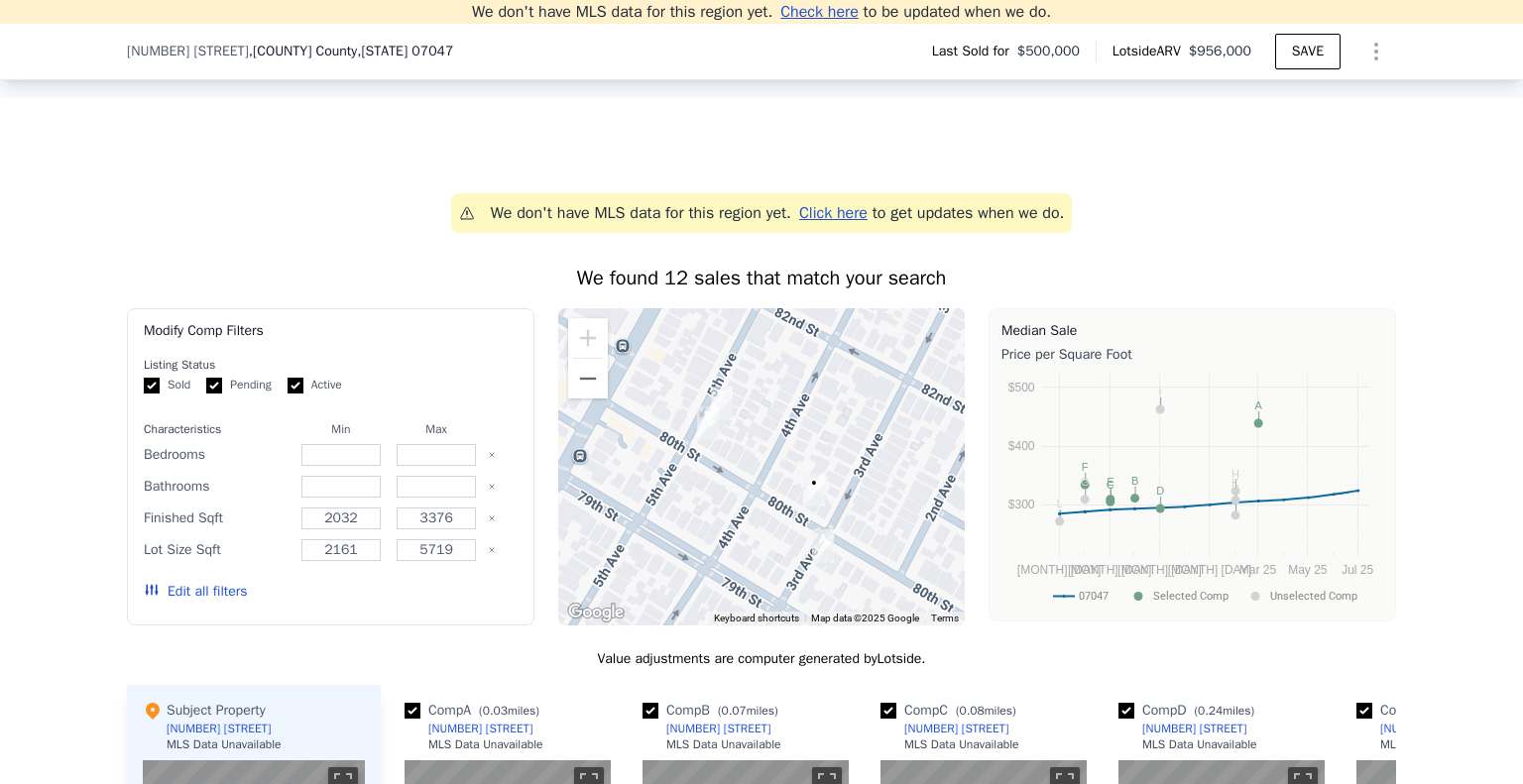 drag, startPoint x: 643, startPoint y: 497, endPoint x: 916, endPoint y: 513, distance: 273.46846 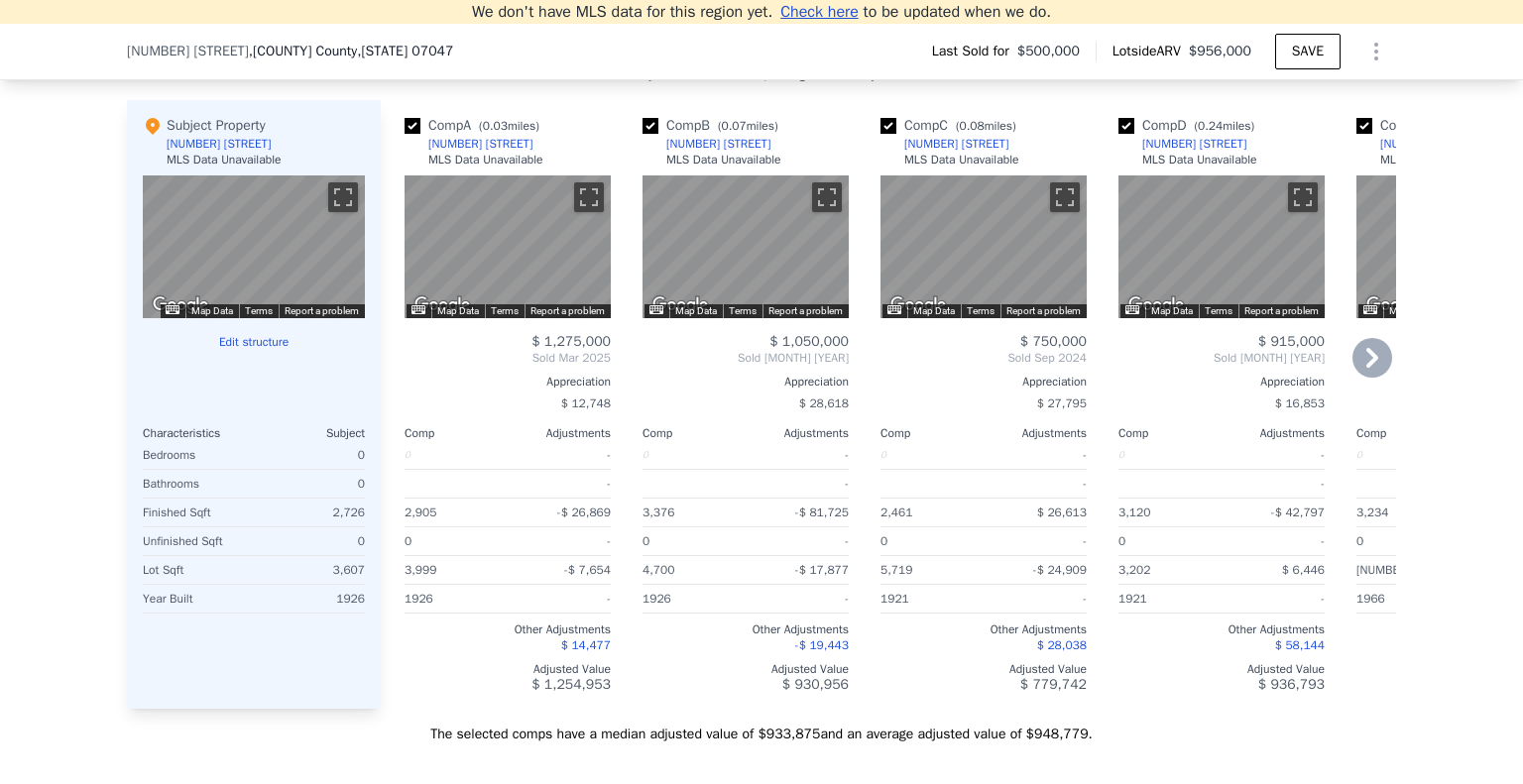 scroll, scrollTop: 1959, scrollLeft: 0, axis: vertical 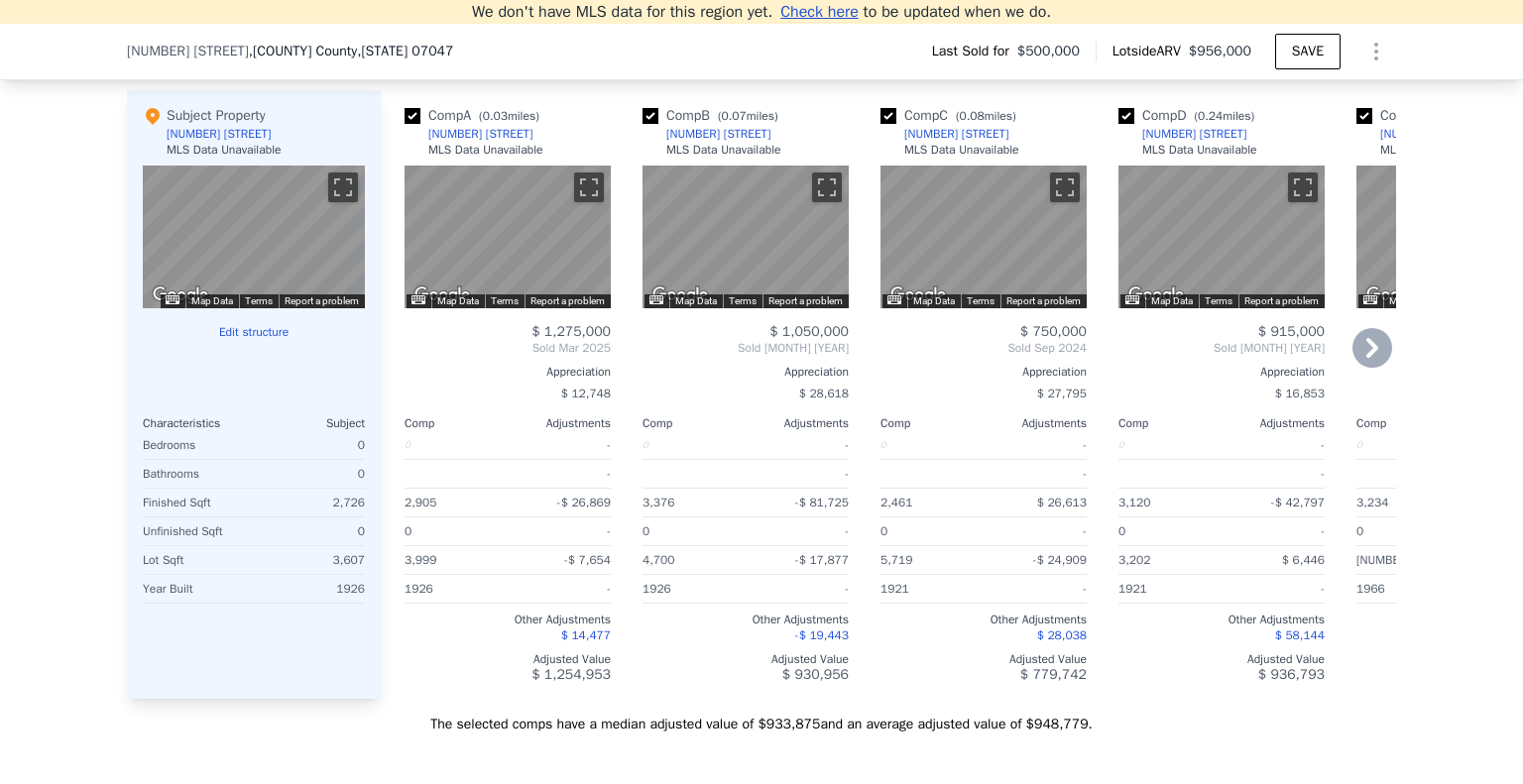 click at bounding box center [1372, 348] 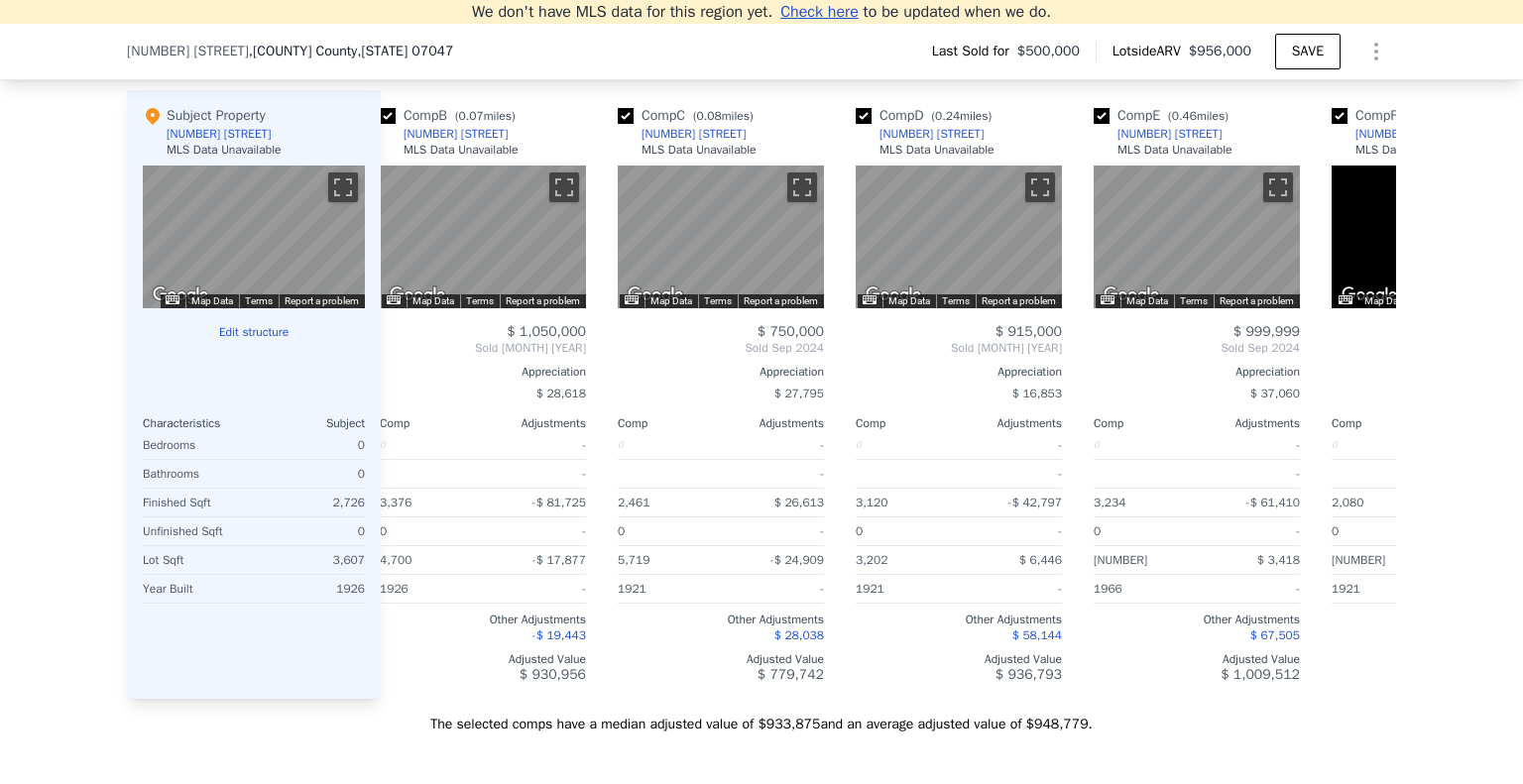 scroll, scrollTop: 0, scrollLeft: 476, axis: horizontal 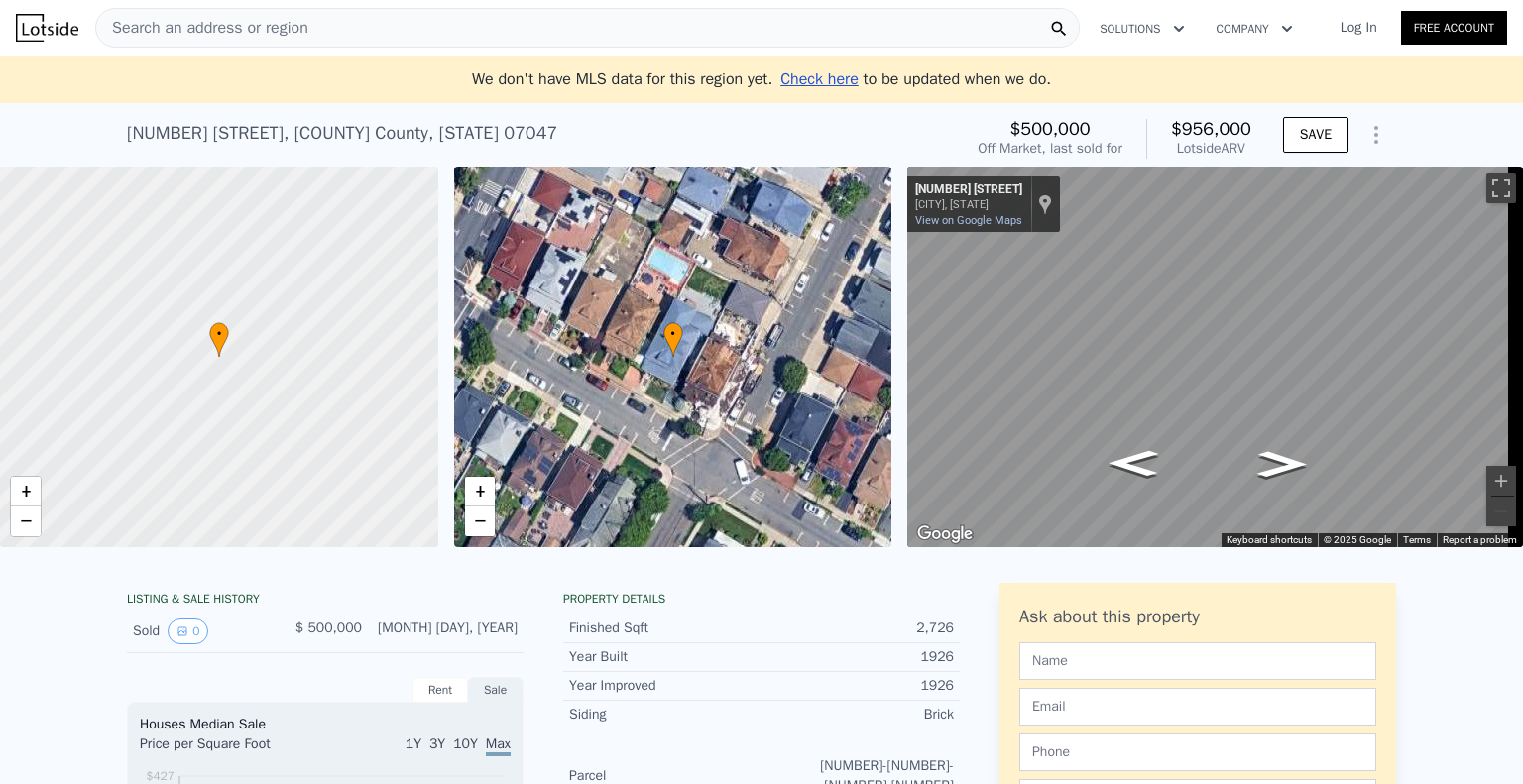 click on "Log In" at bounding box center (1358, 28) 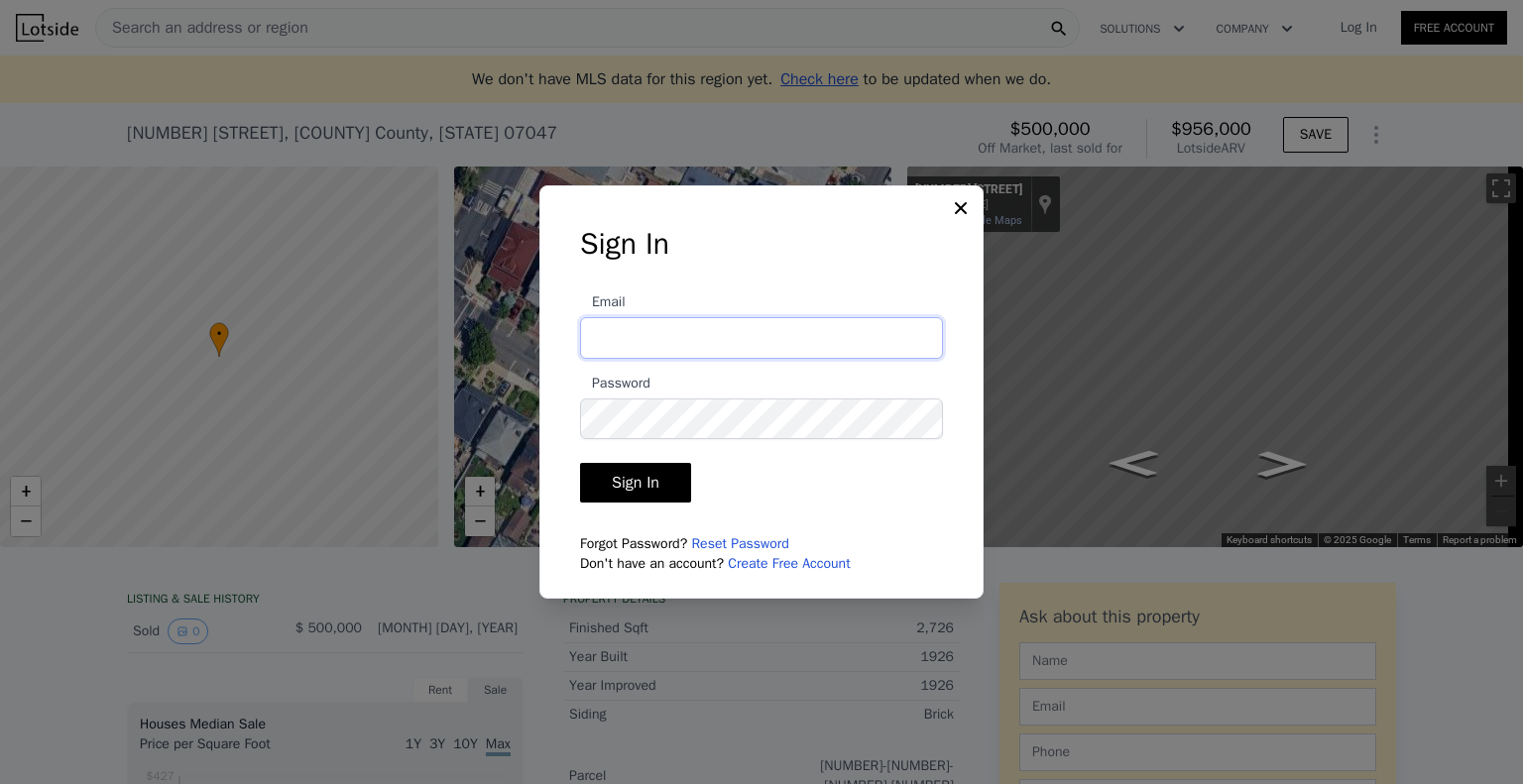 type on "[EMAIL]" 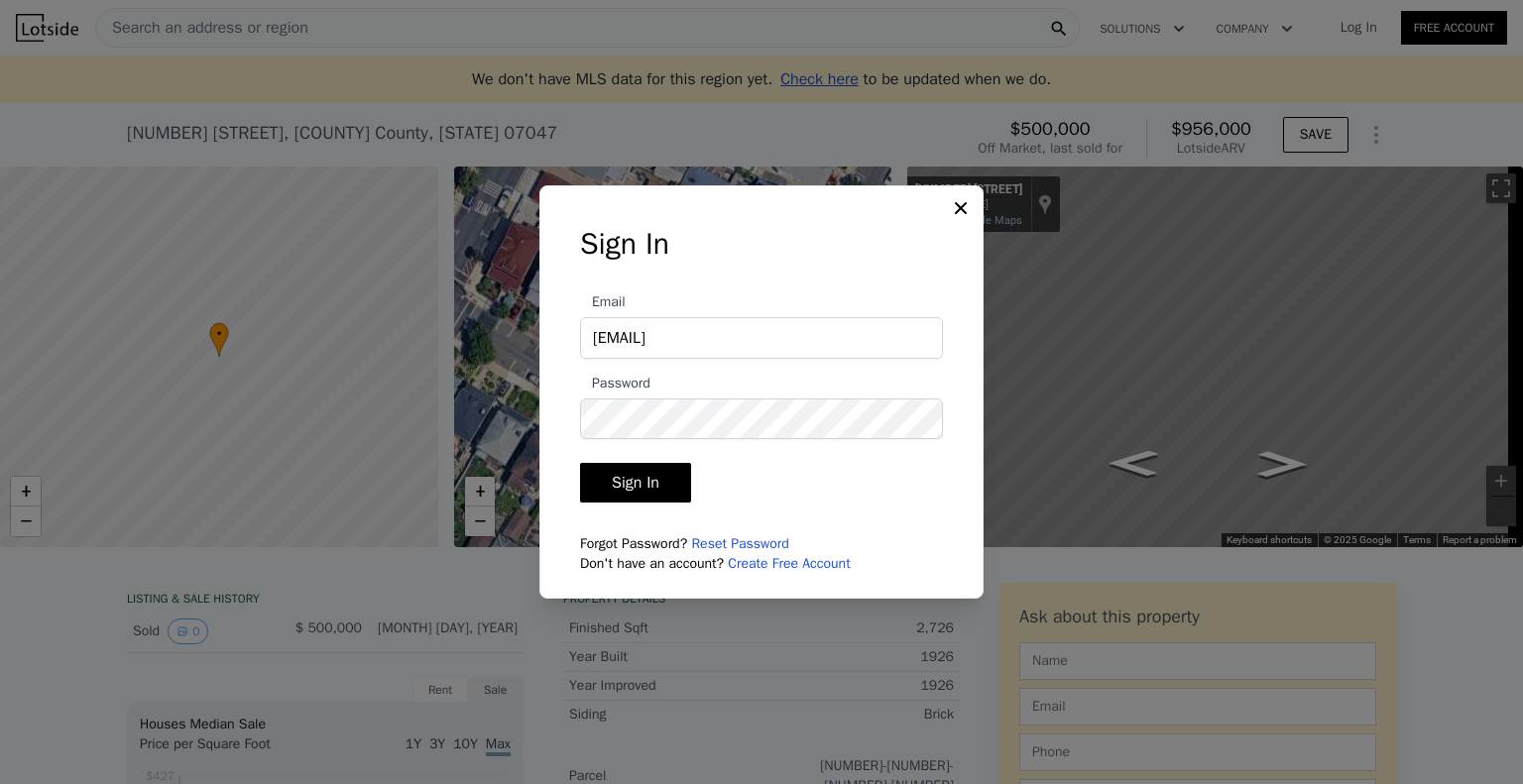 click on "Sign In" at bounding box center [636, 483] 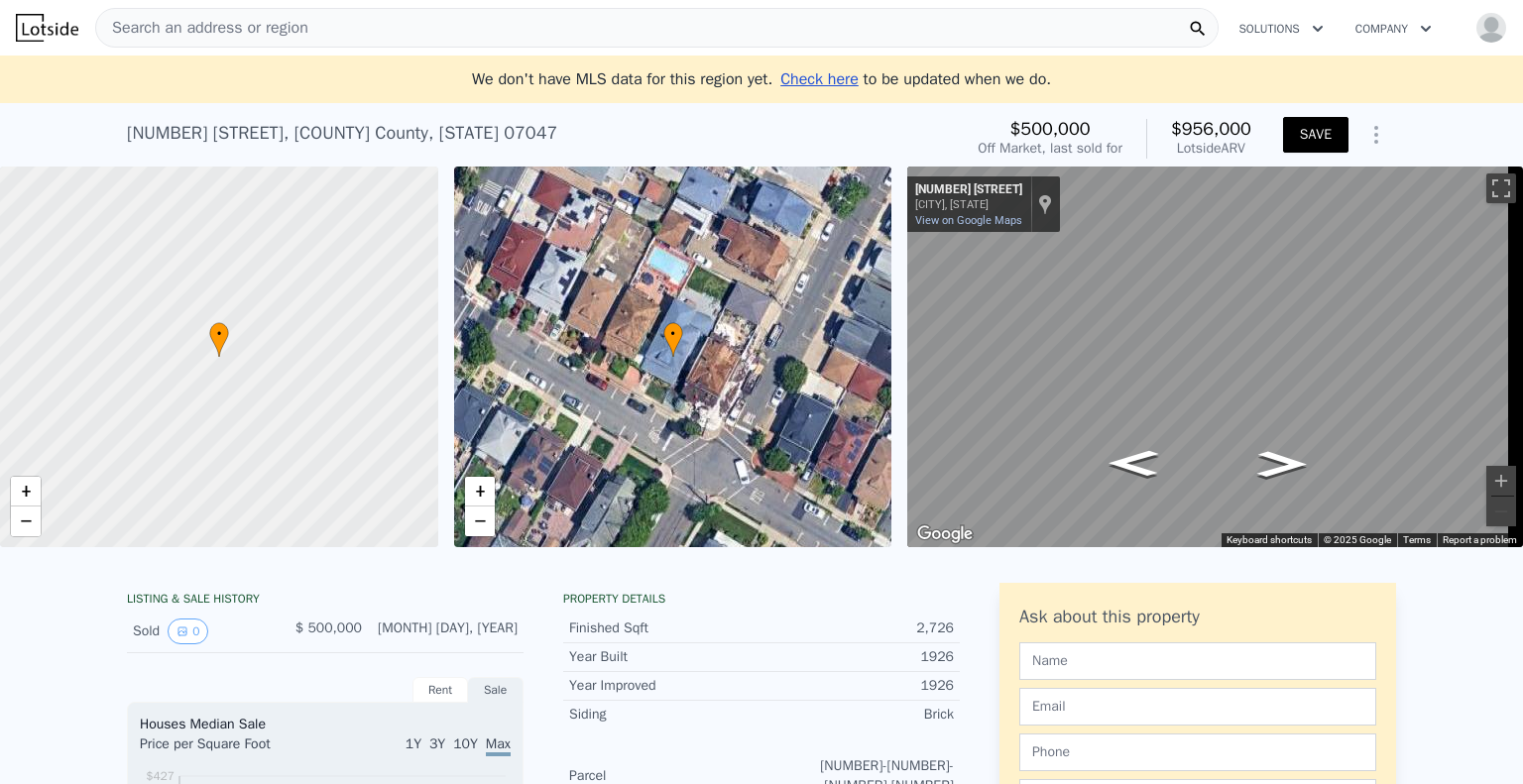 click on "SAVE" at bounding box center (1316, 135) 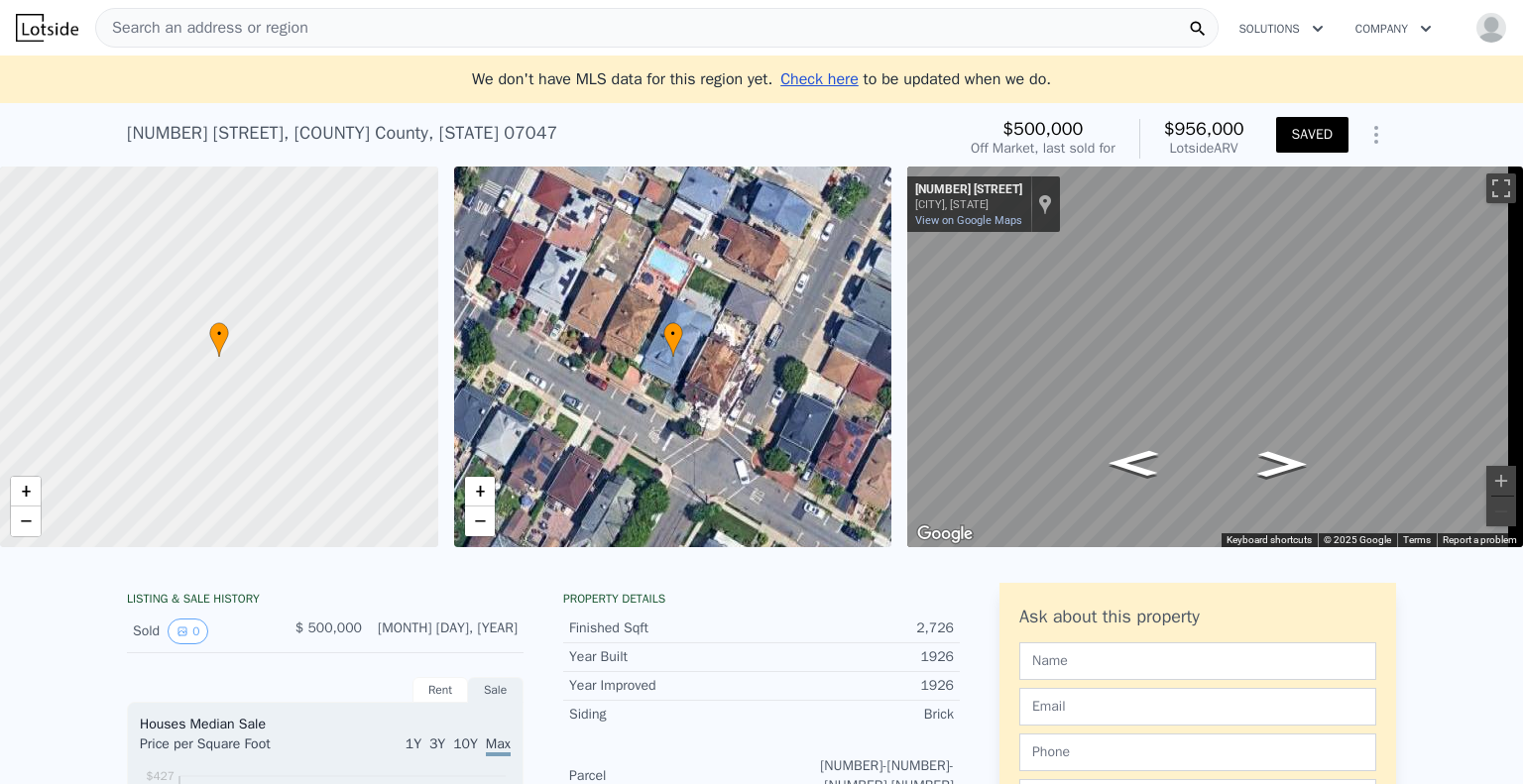 click at bounding box center (1376, 135) 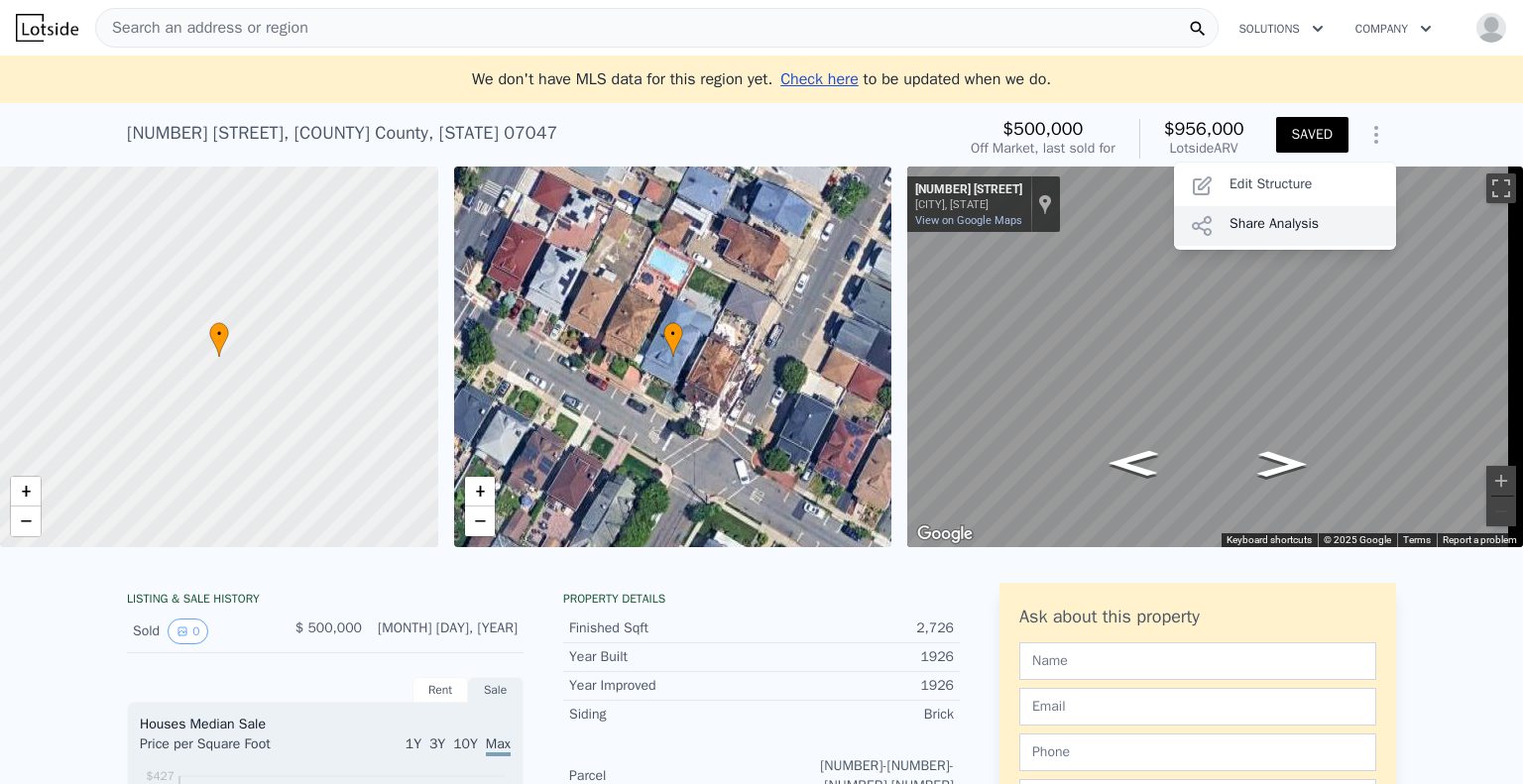 click on "Share Analysis" at bounding box center (1285, 226) 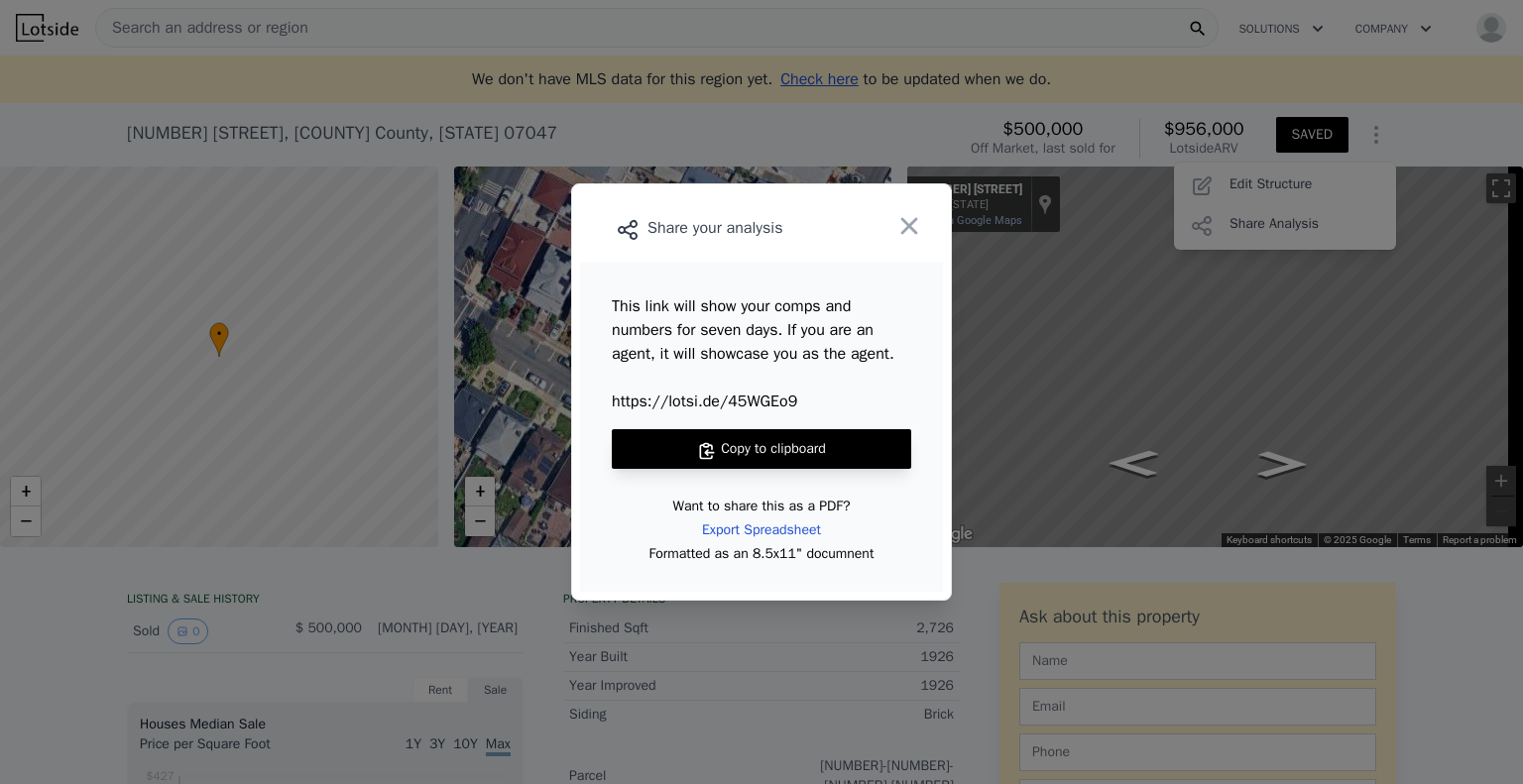click on "Copy to clipboard" at bounding box center (762, 449) 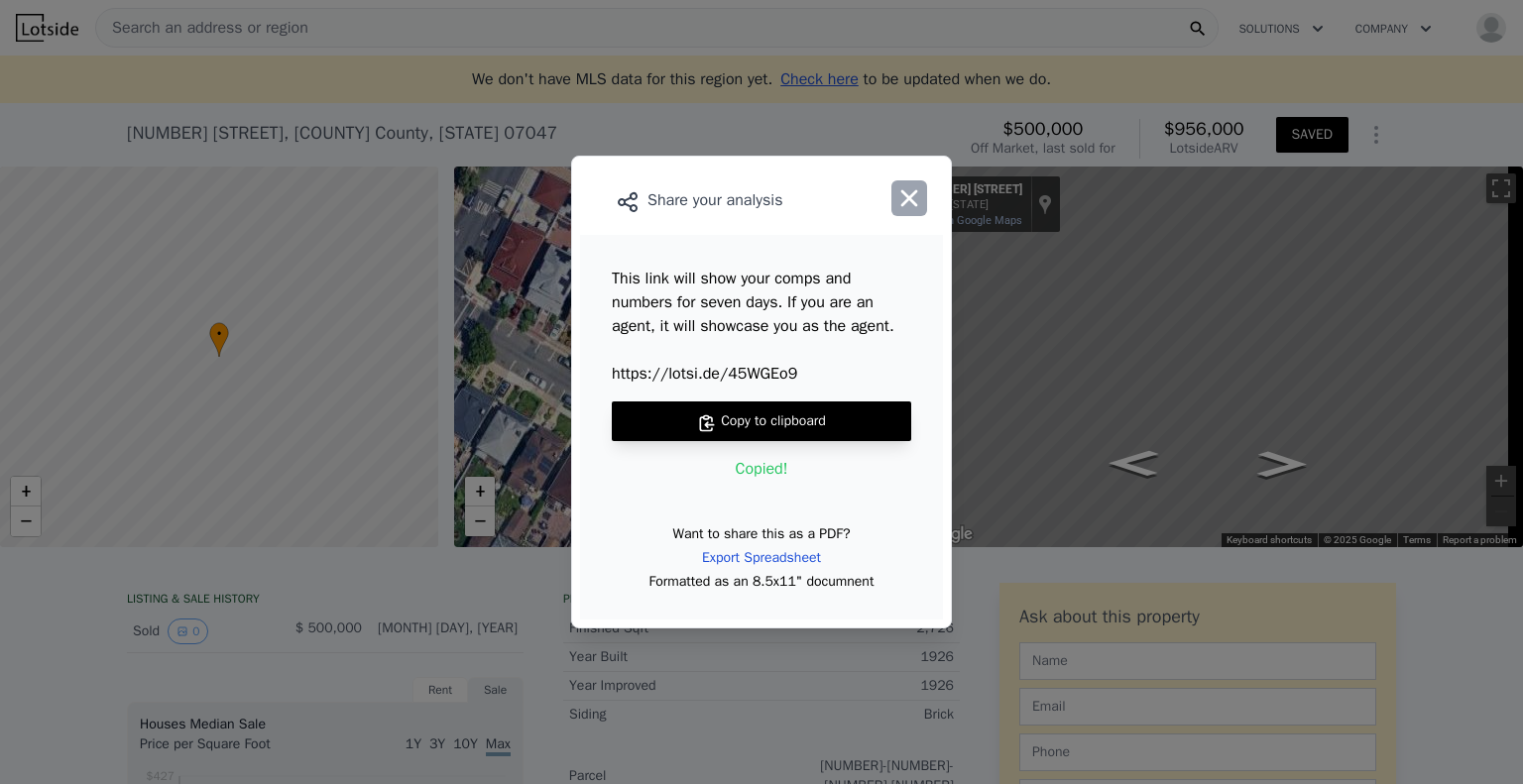 click at bounding box center (909, 198) 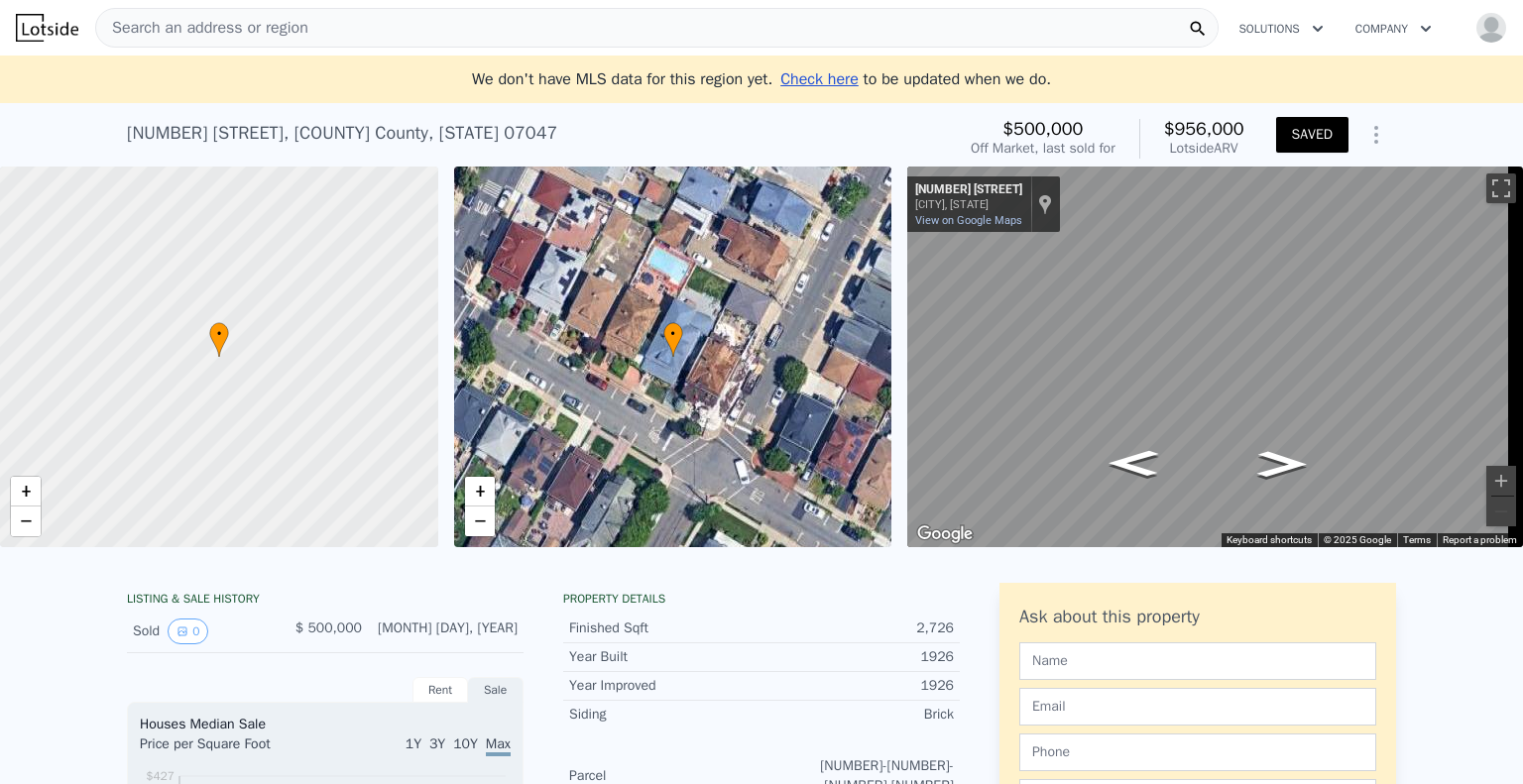 click on "Search an address or region" at bounding box center (656, 28) 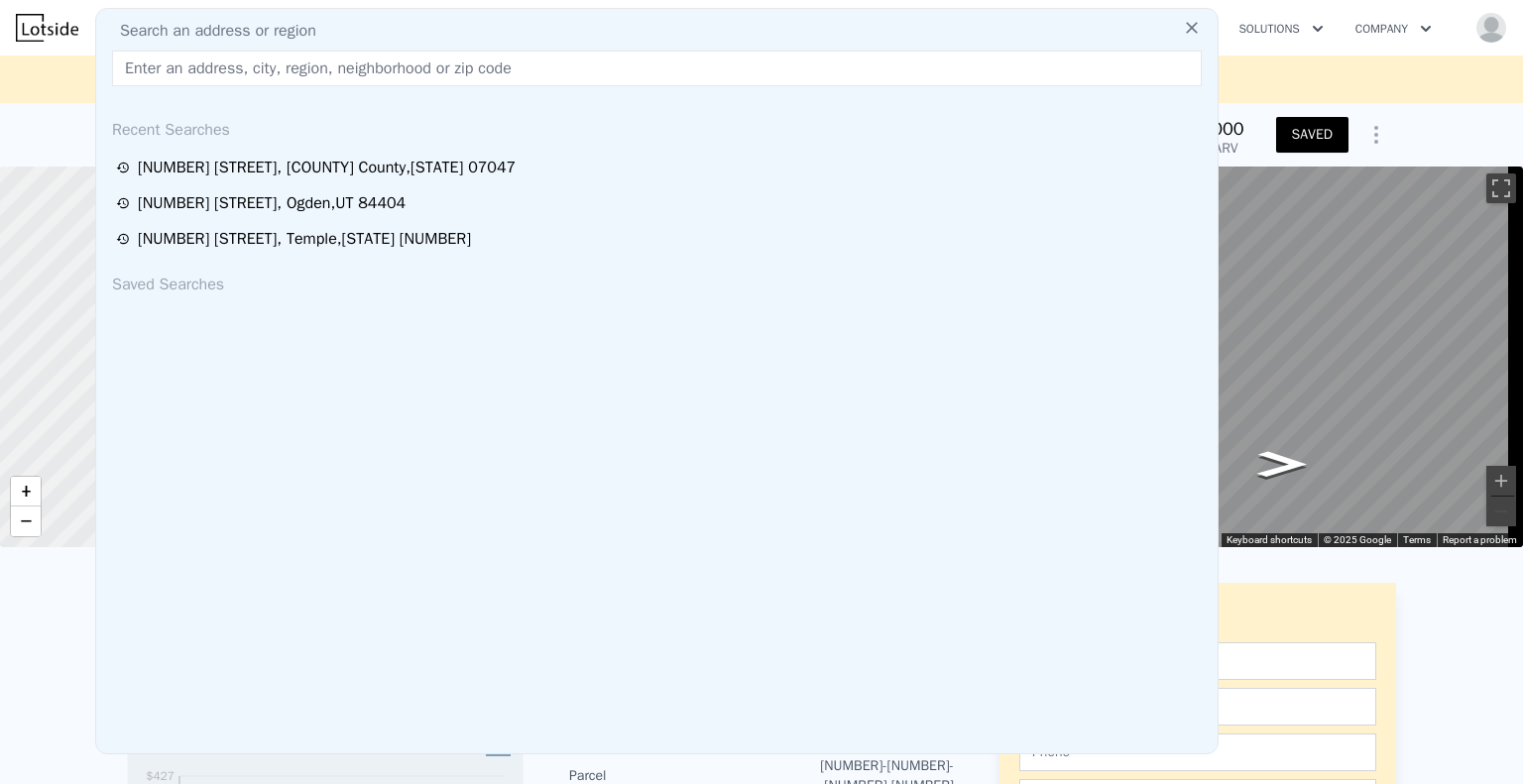 paste on "[NUMBER] [STREET] [CITY], [STATE] [POSTAL_CODE]" 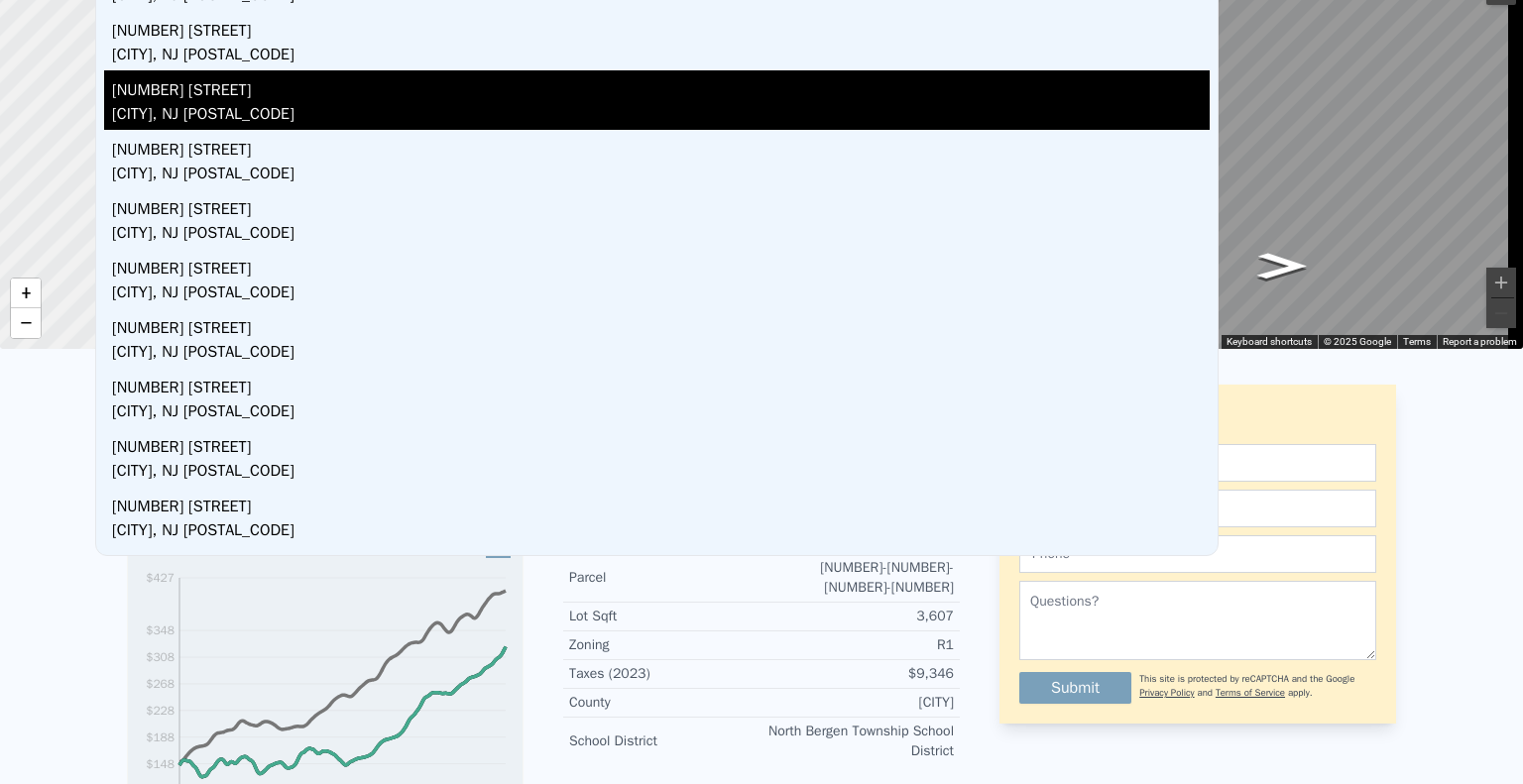 scroll, scrollTop: 0, scrollLeft: 0, axis: both 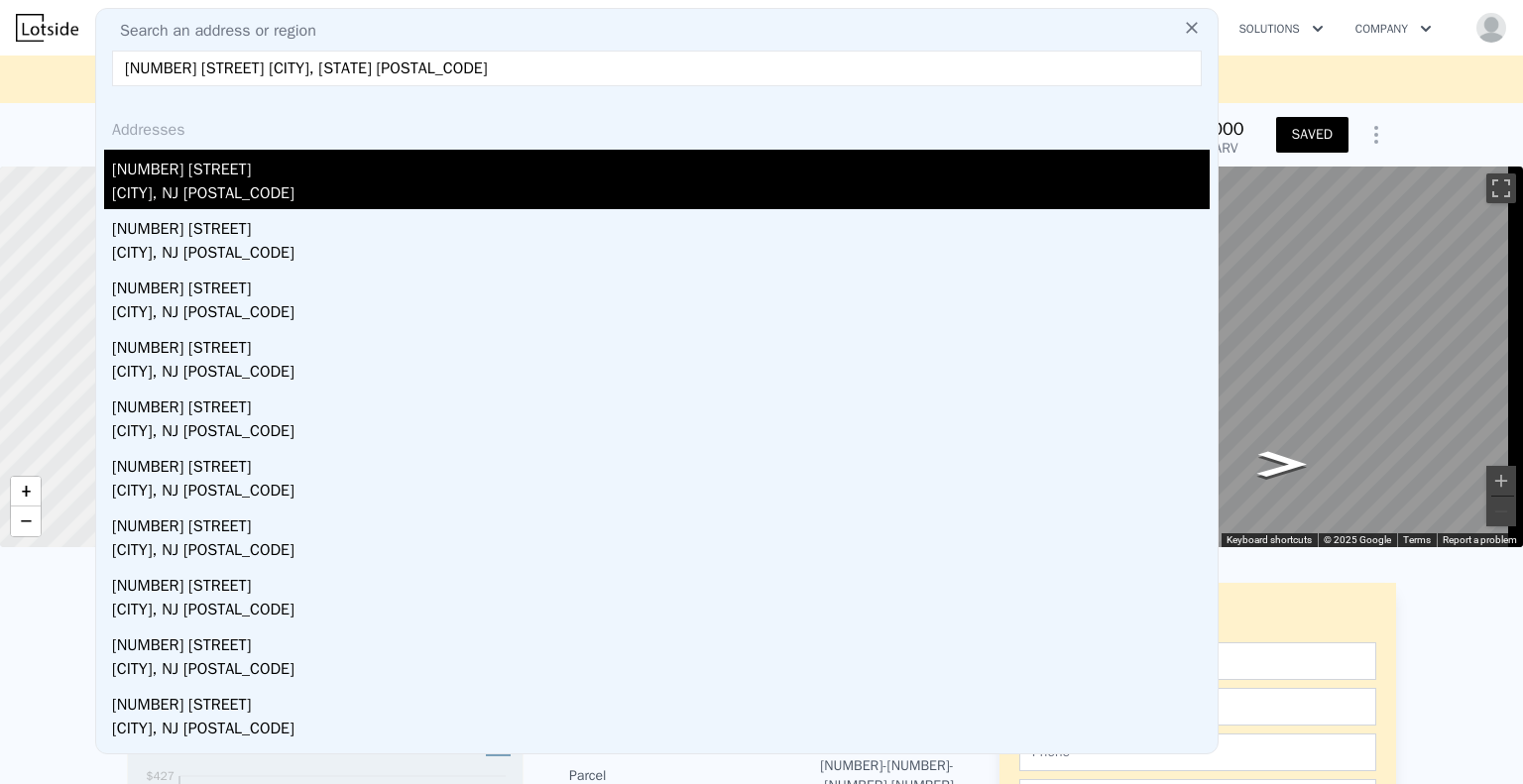 type on "[NUMBER] [STREET] [CITY], [STATE] [POSTAL_CODE]" 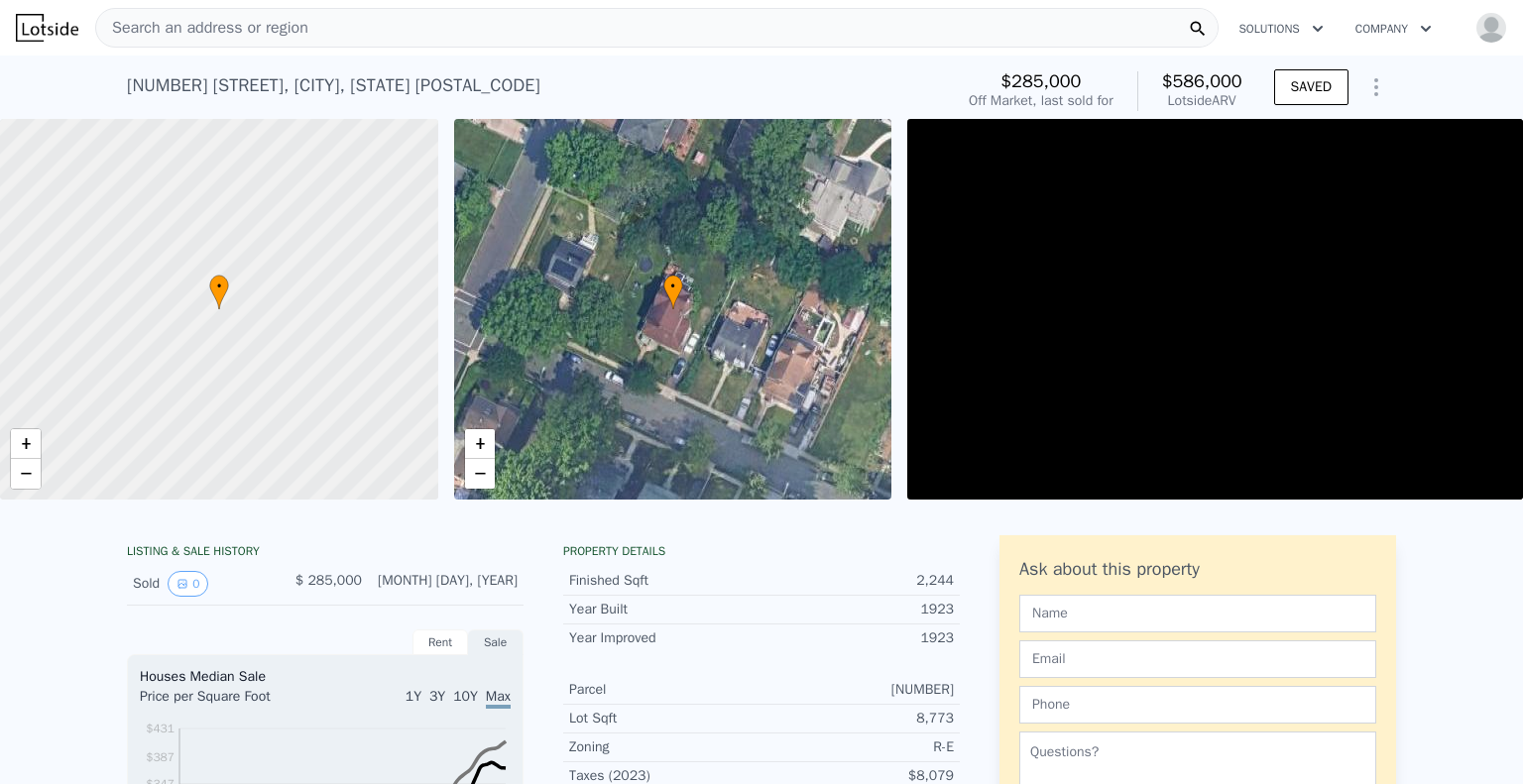 scroll, scrollTop: 0, scrollLeft: 0, axis: both 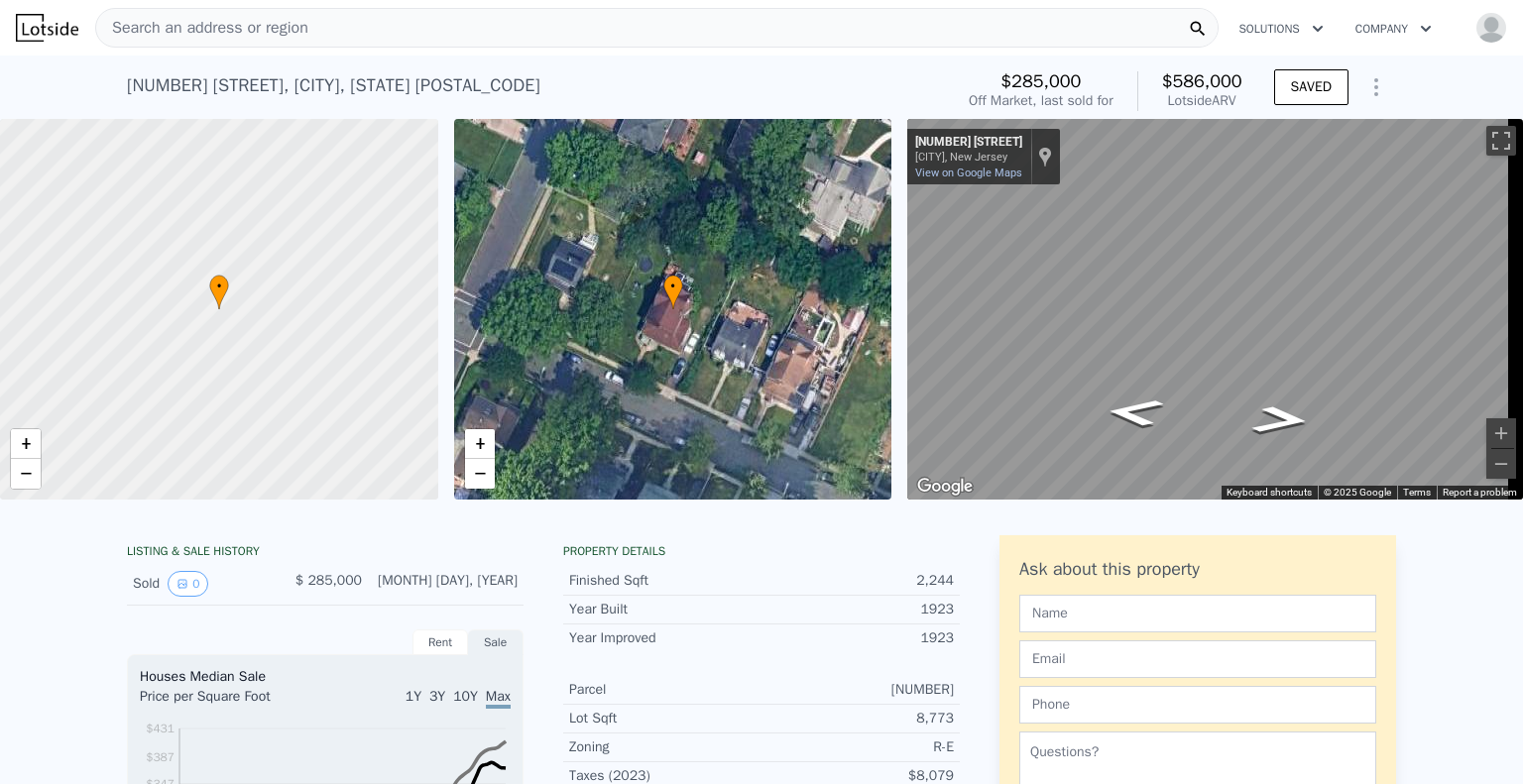 click at bounding box center [1376, 87] 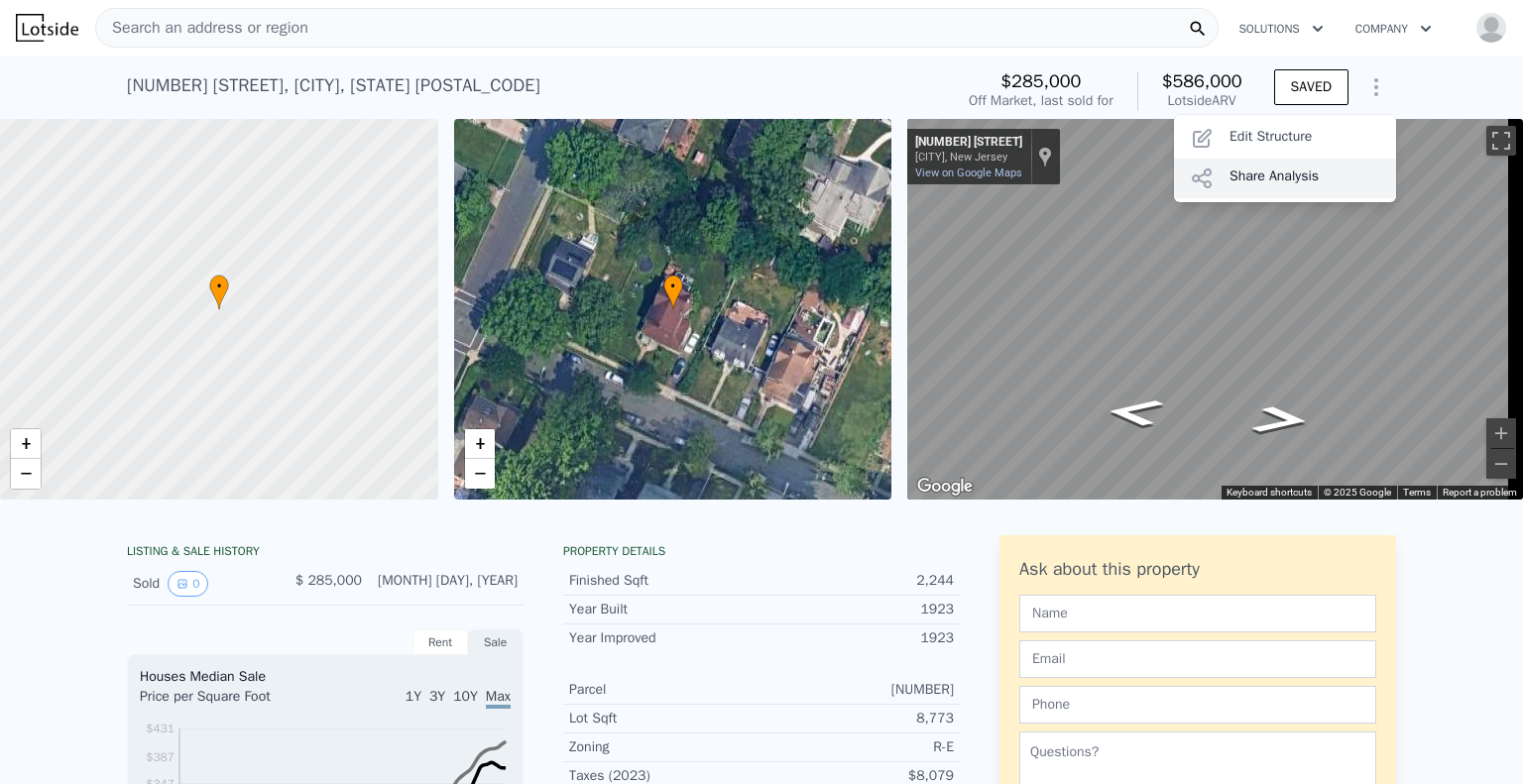 click on "Share Analysis" at bounding box center [1285, 178] 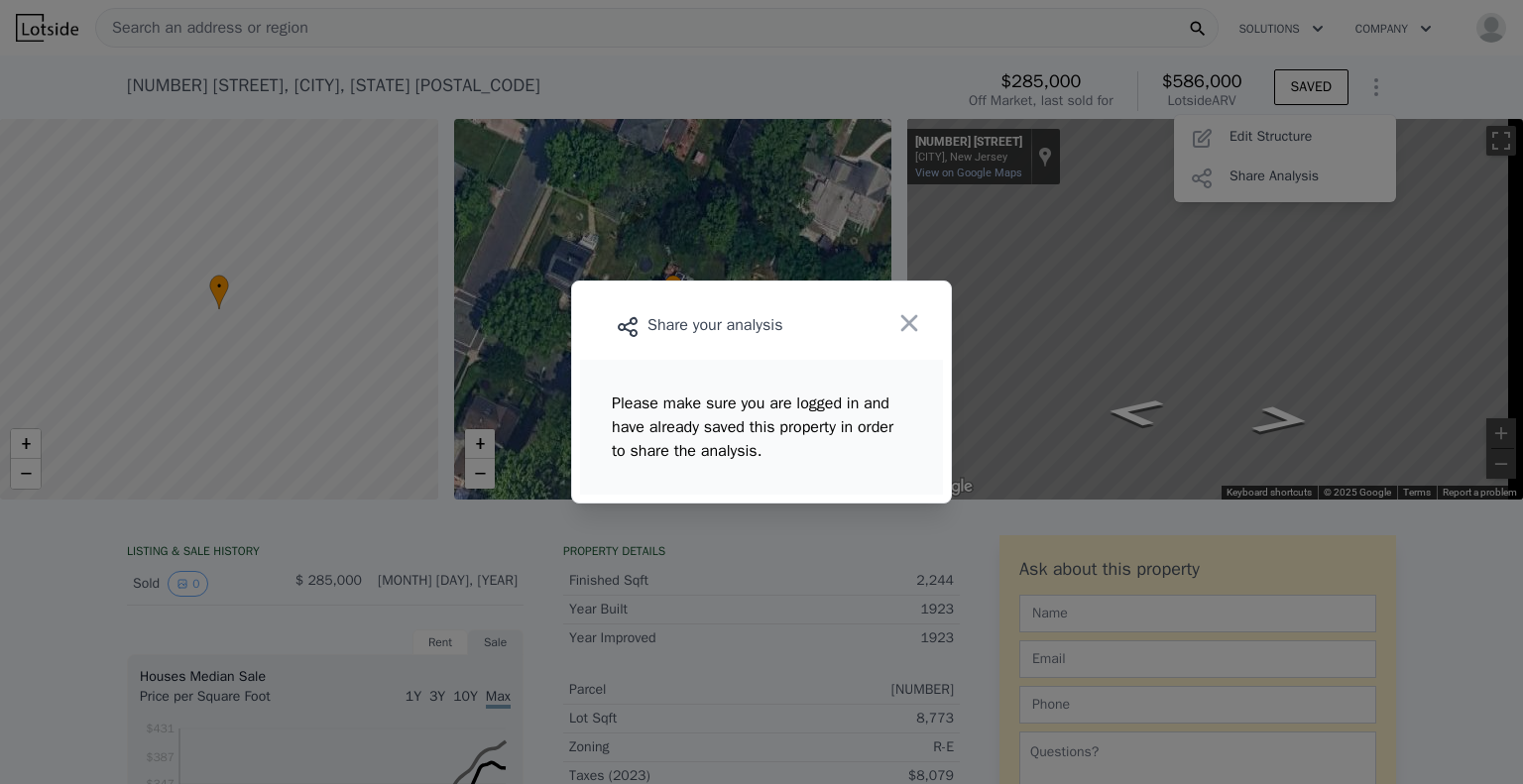 click at bounding box center (909, 323) 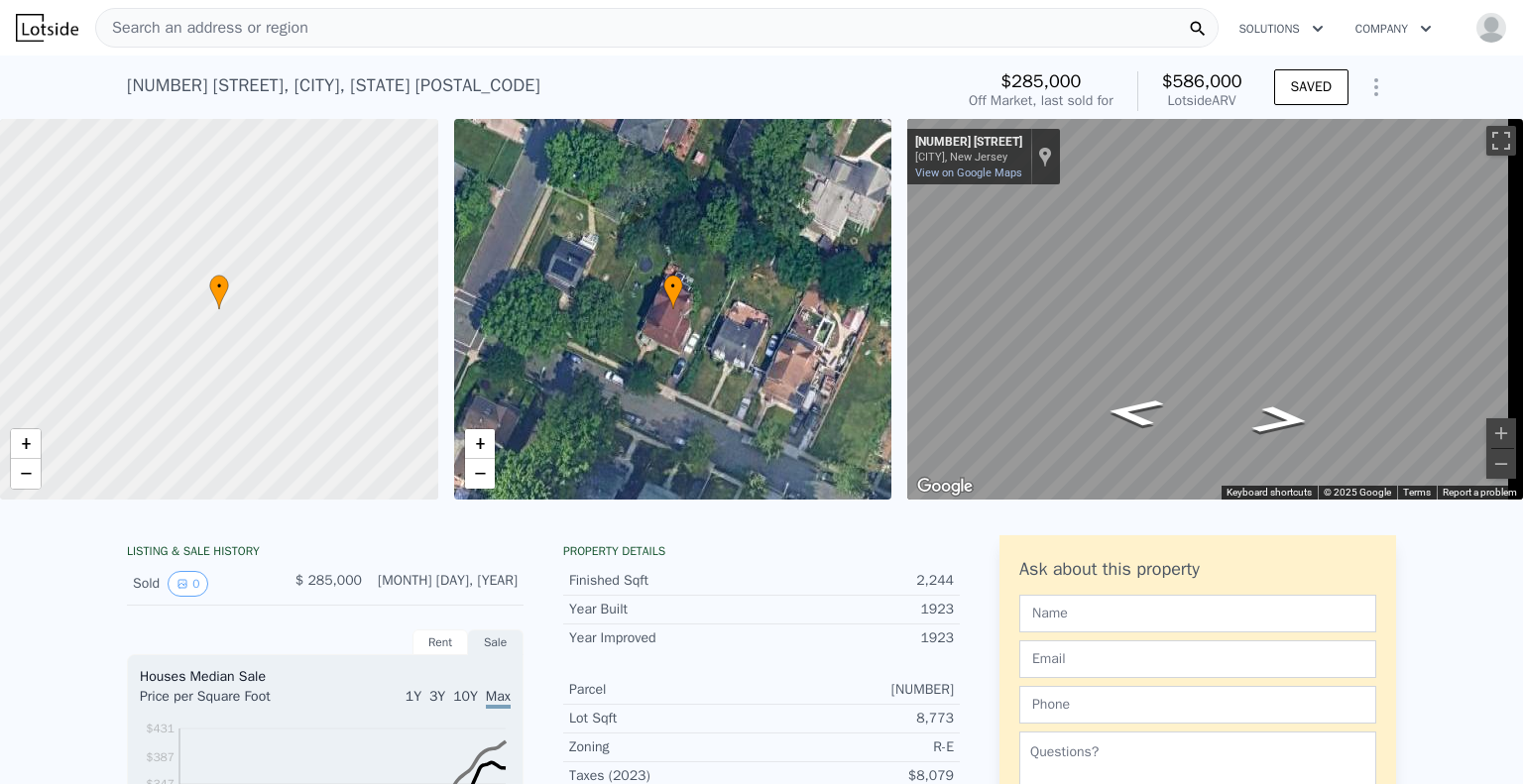 click at bounding box center [1491, 28] 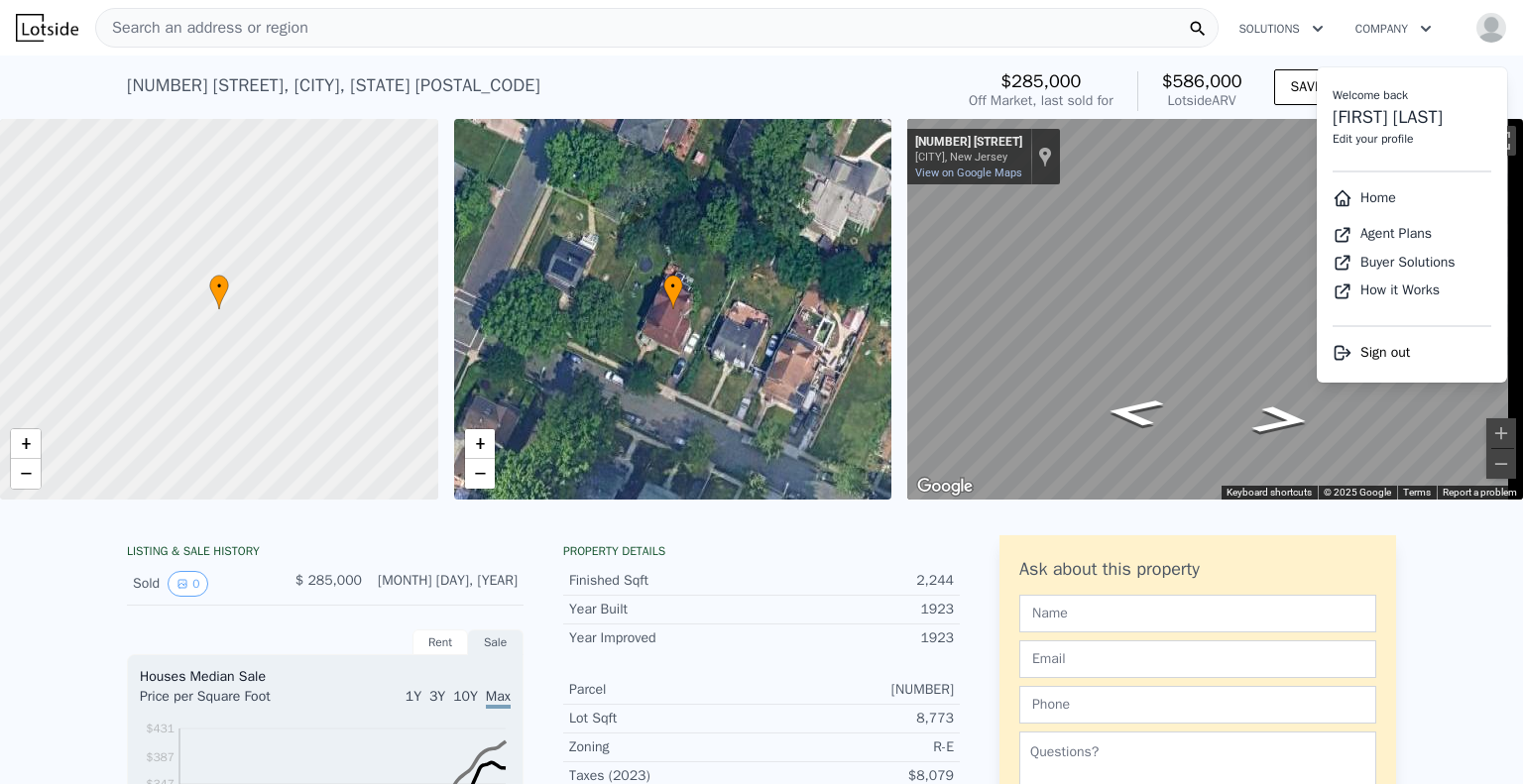 click on "$586,000 Lotside  ARV" at bounding box center [1190, 91] 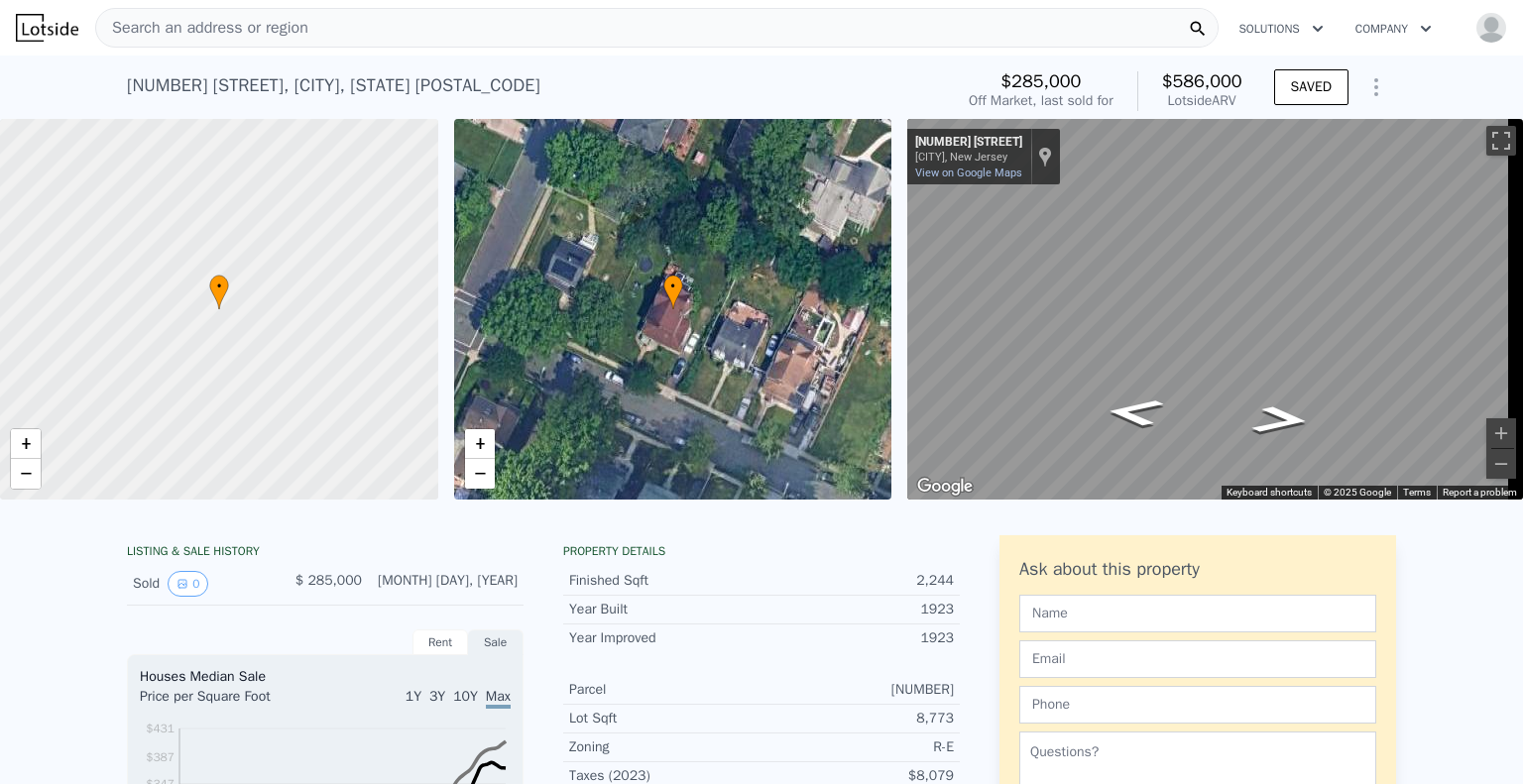 click at bounding box center [1376, 87] 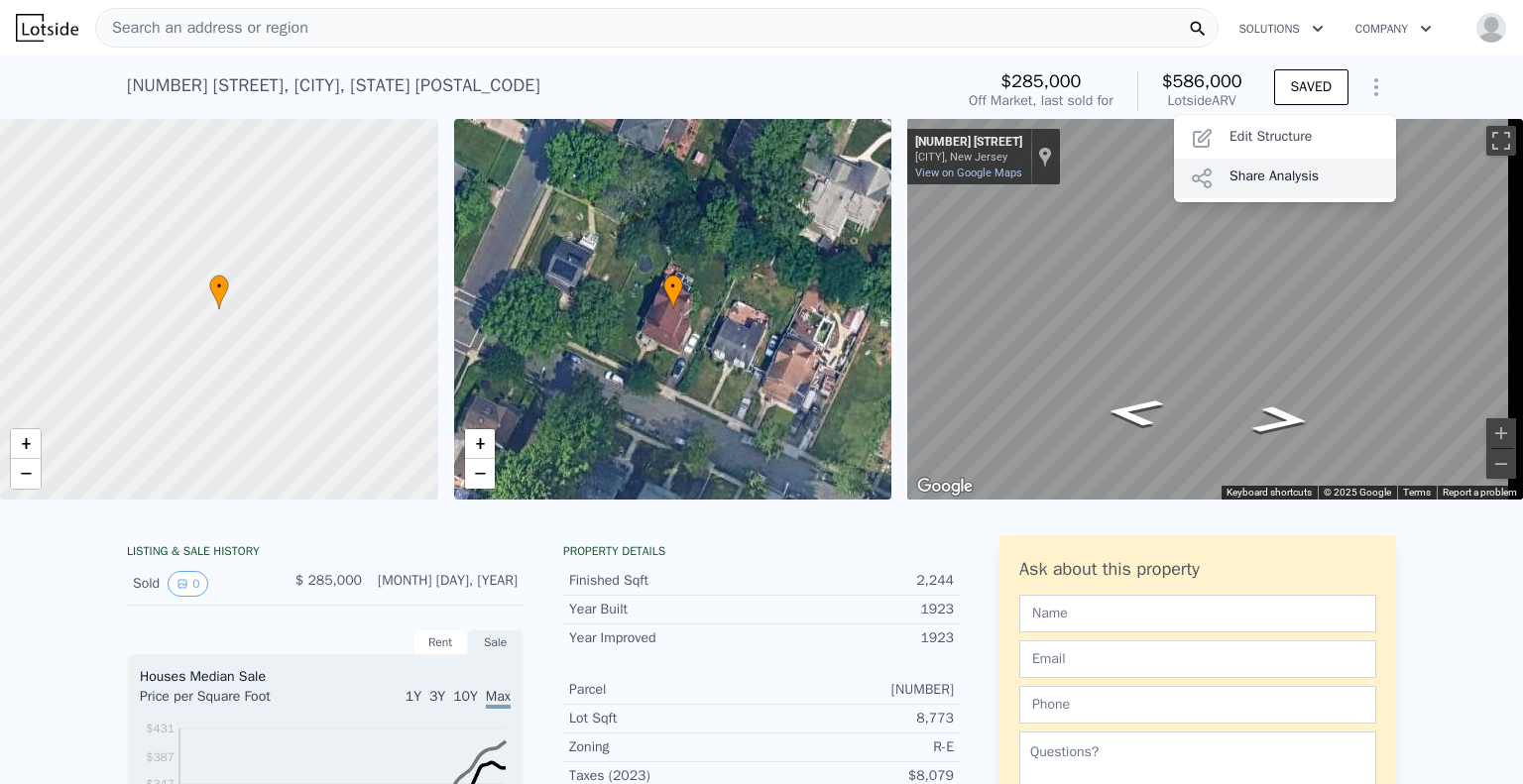 click on "Share Analysis" at bounding box center [1285, 178] 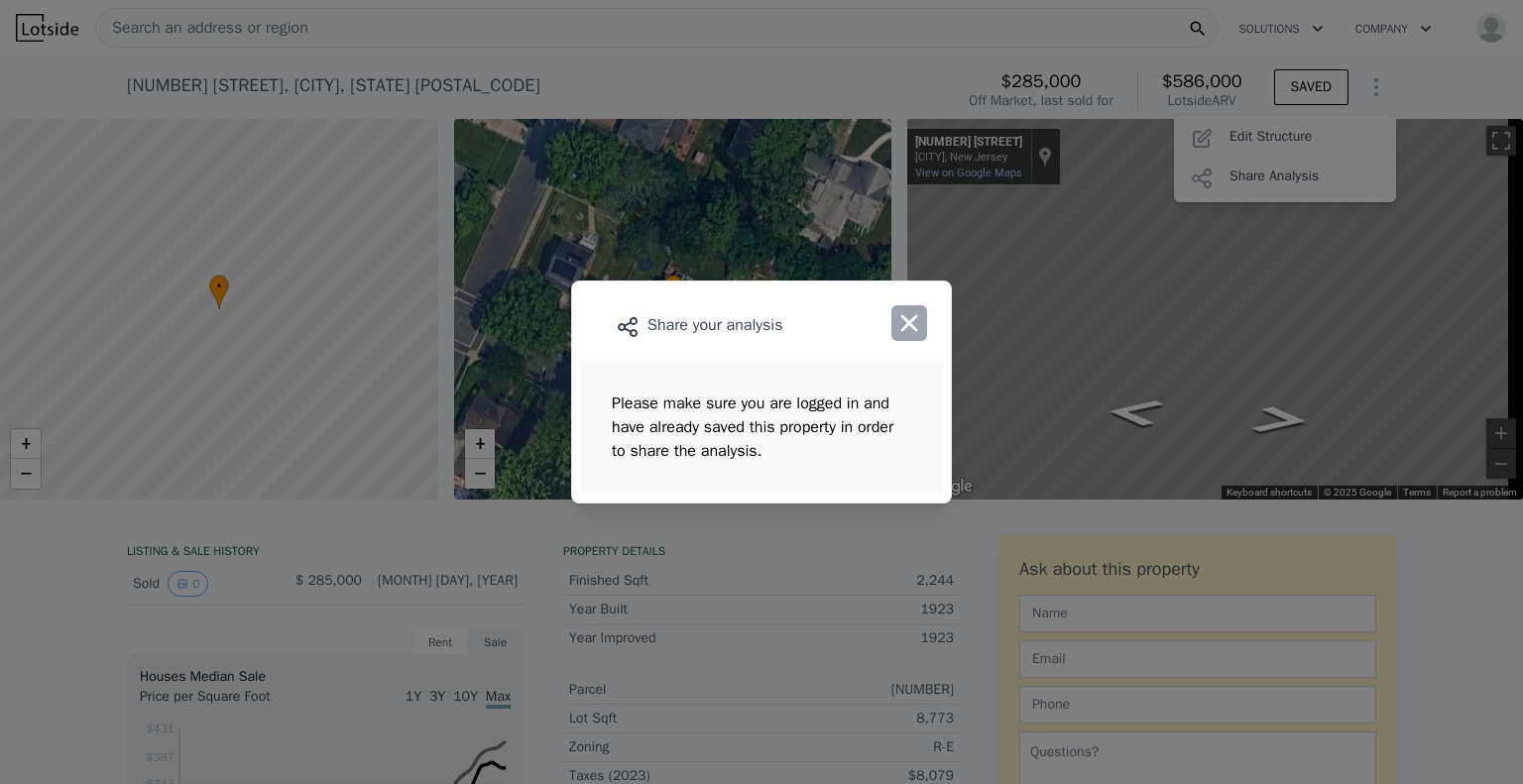 click at bounding box center [909, 323] 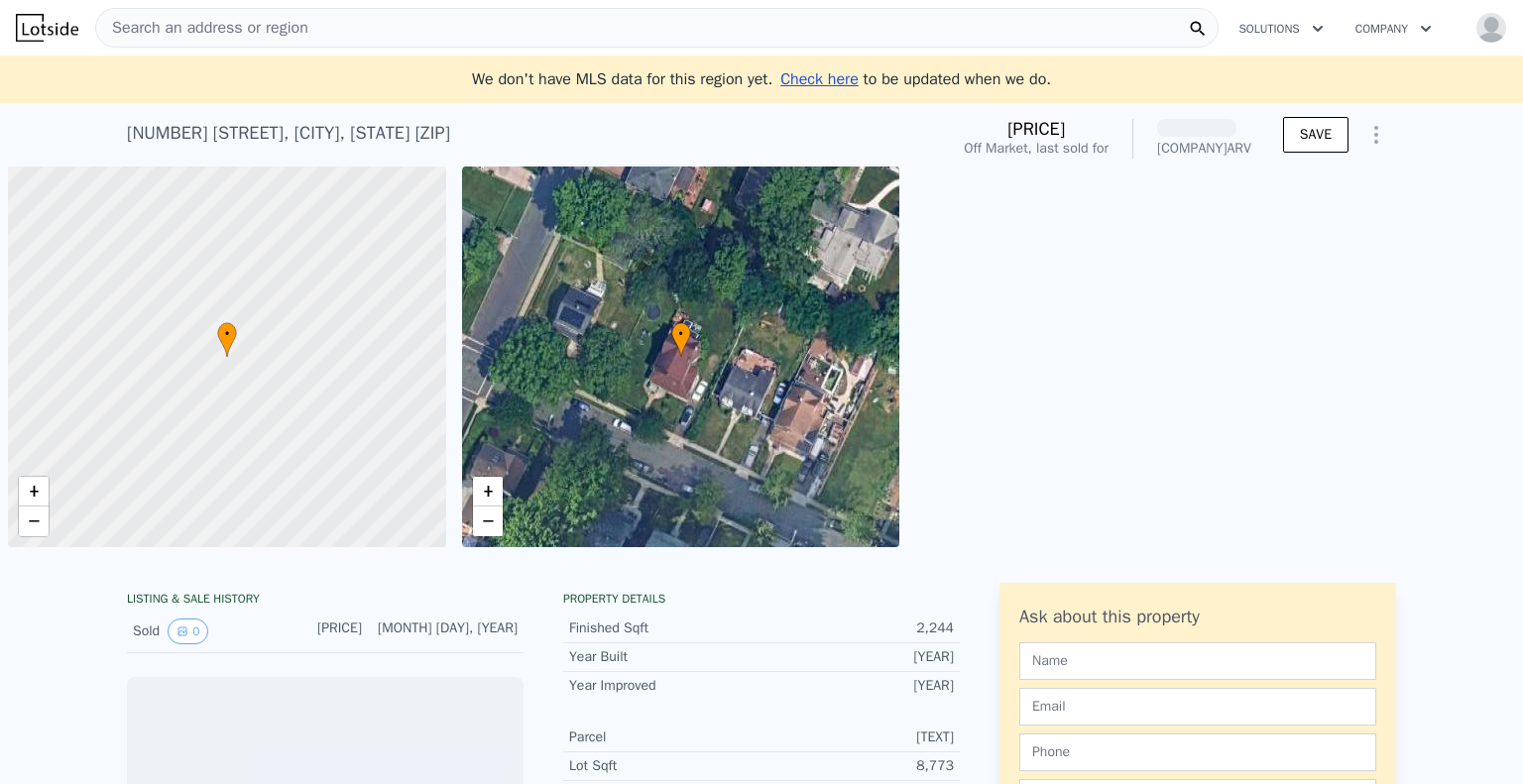 scroll, scrollTop: 0, scrollLeft: 0, axis: both 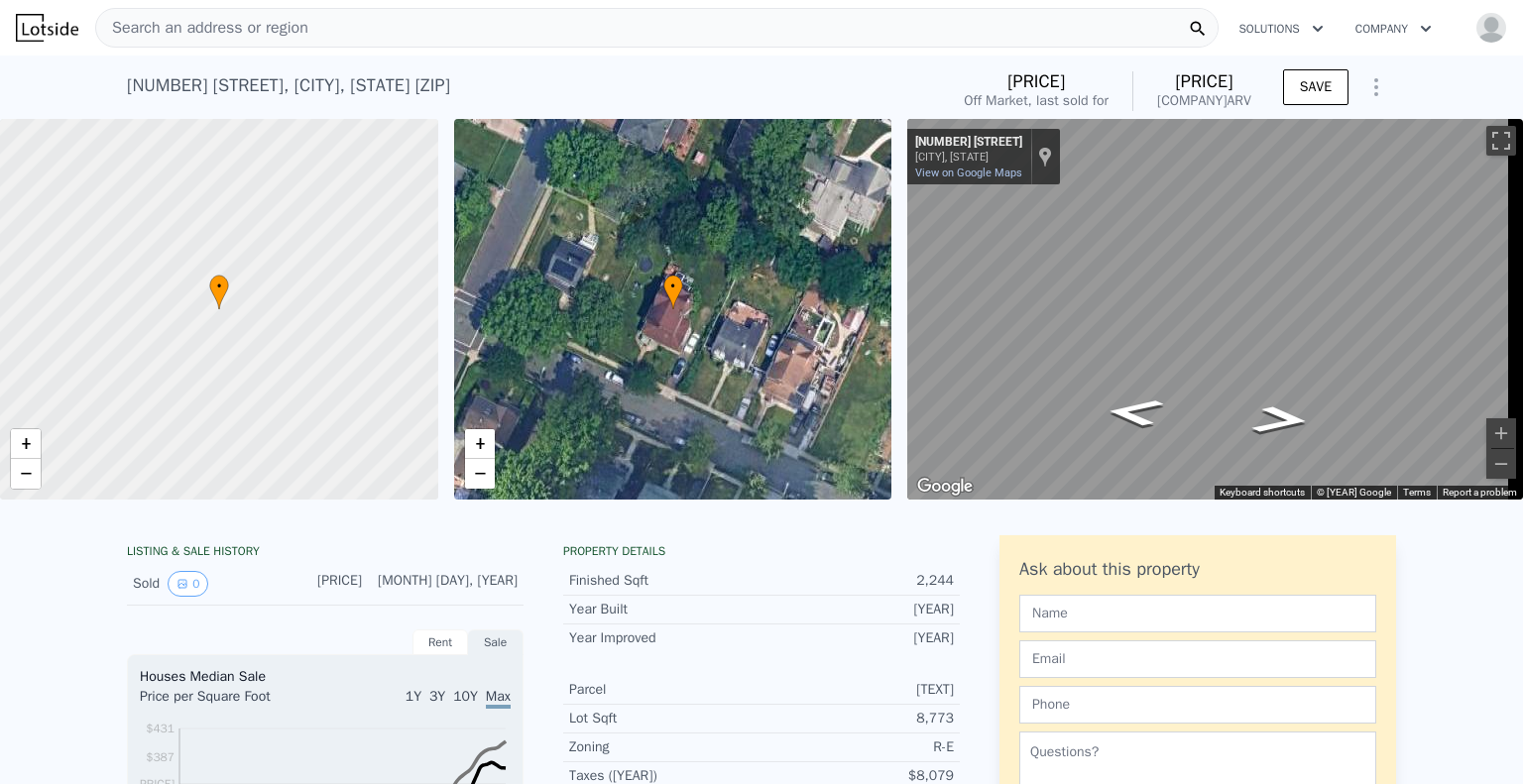 click at bounding box center (1376, 87) 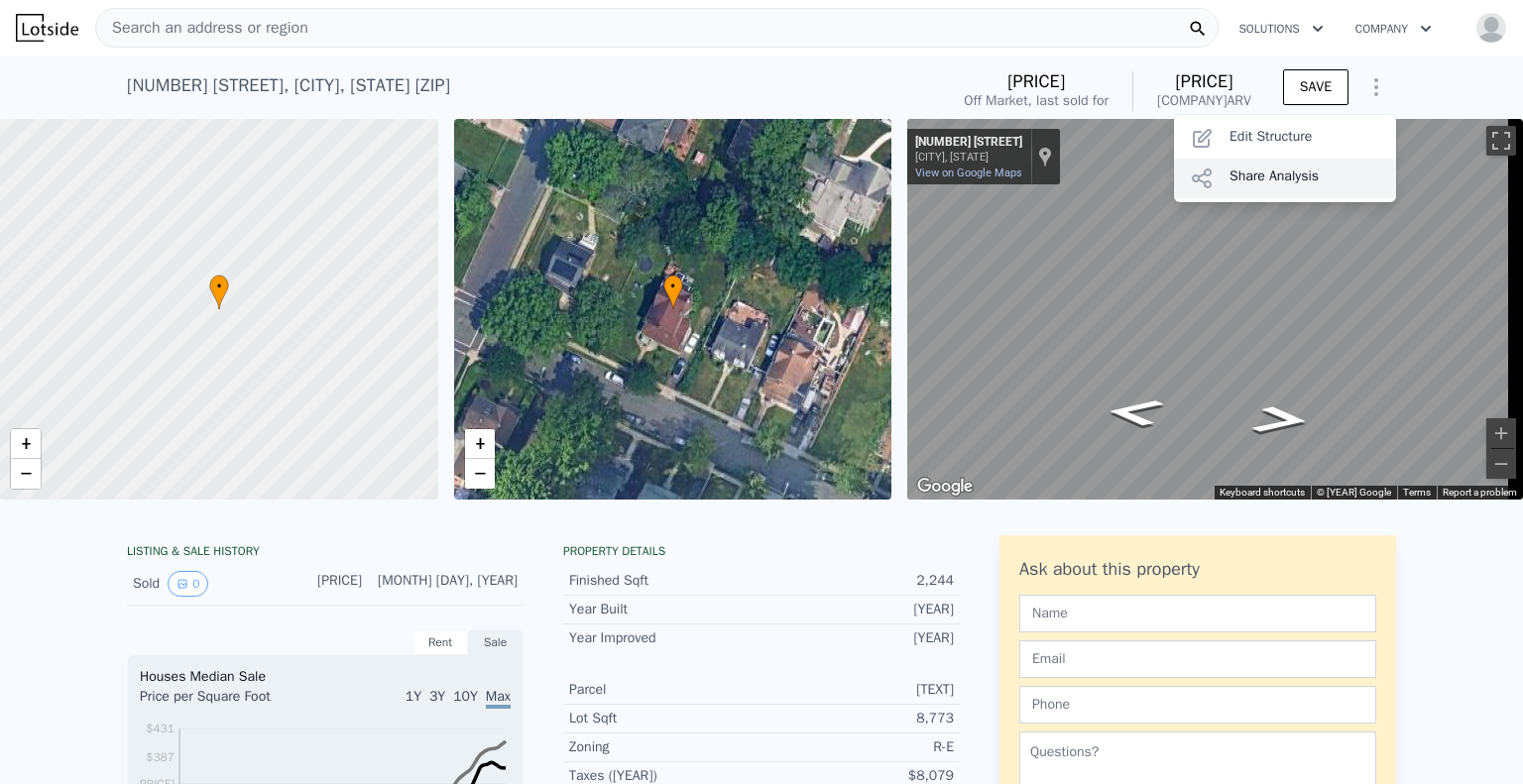 click on "Share Analysis" at bounding box center [1285, 178] 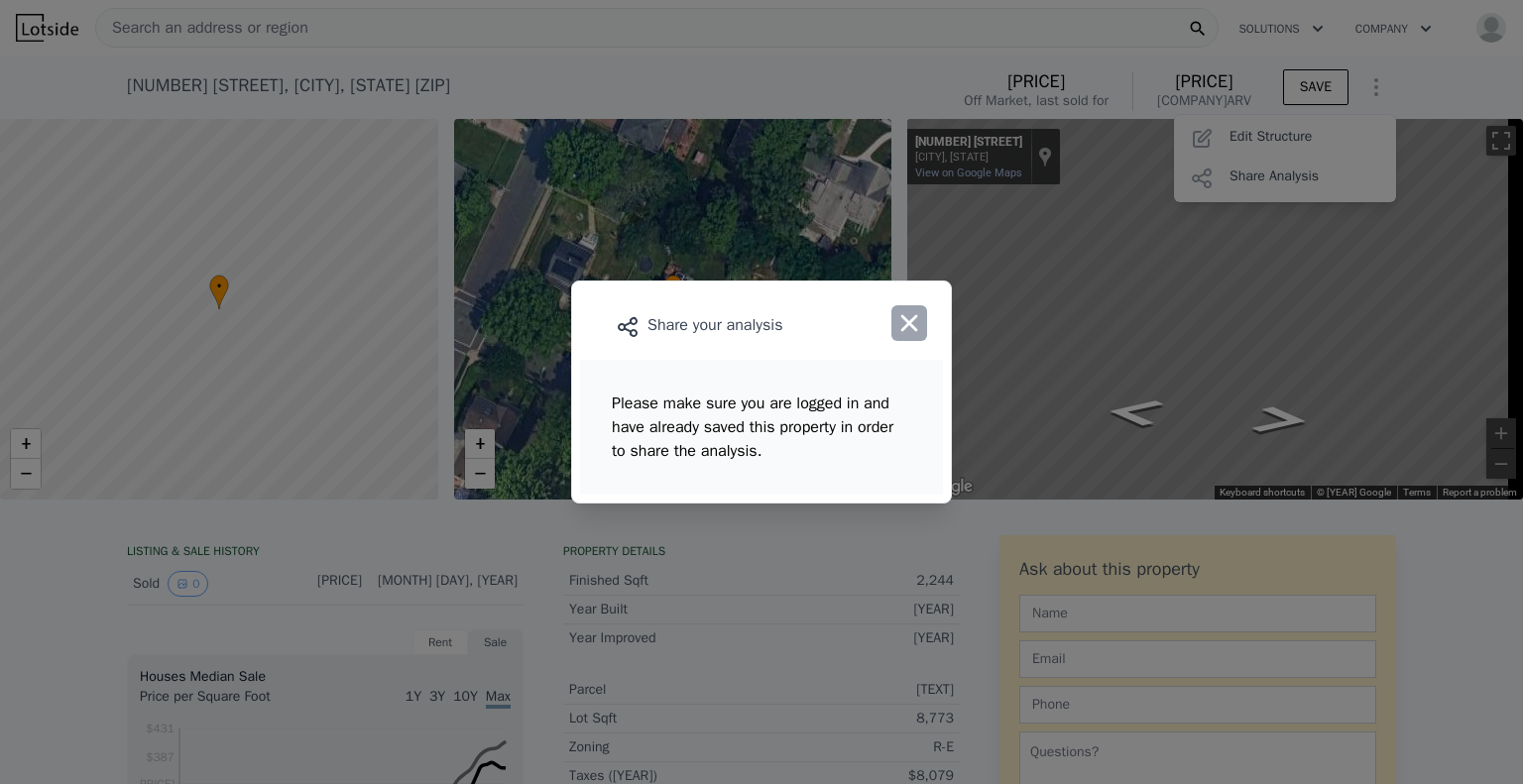 click at bounding box center (909, 323) 